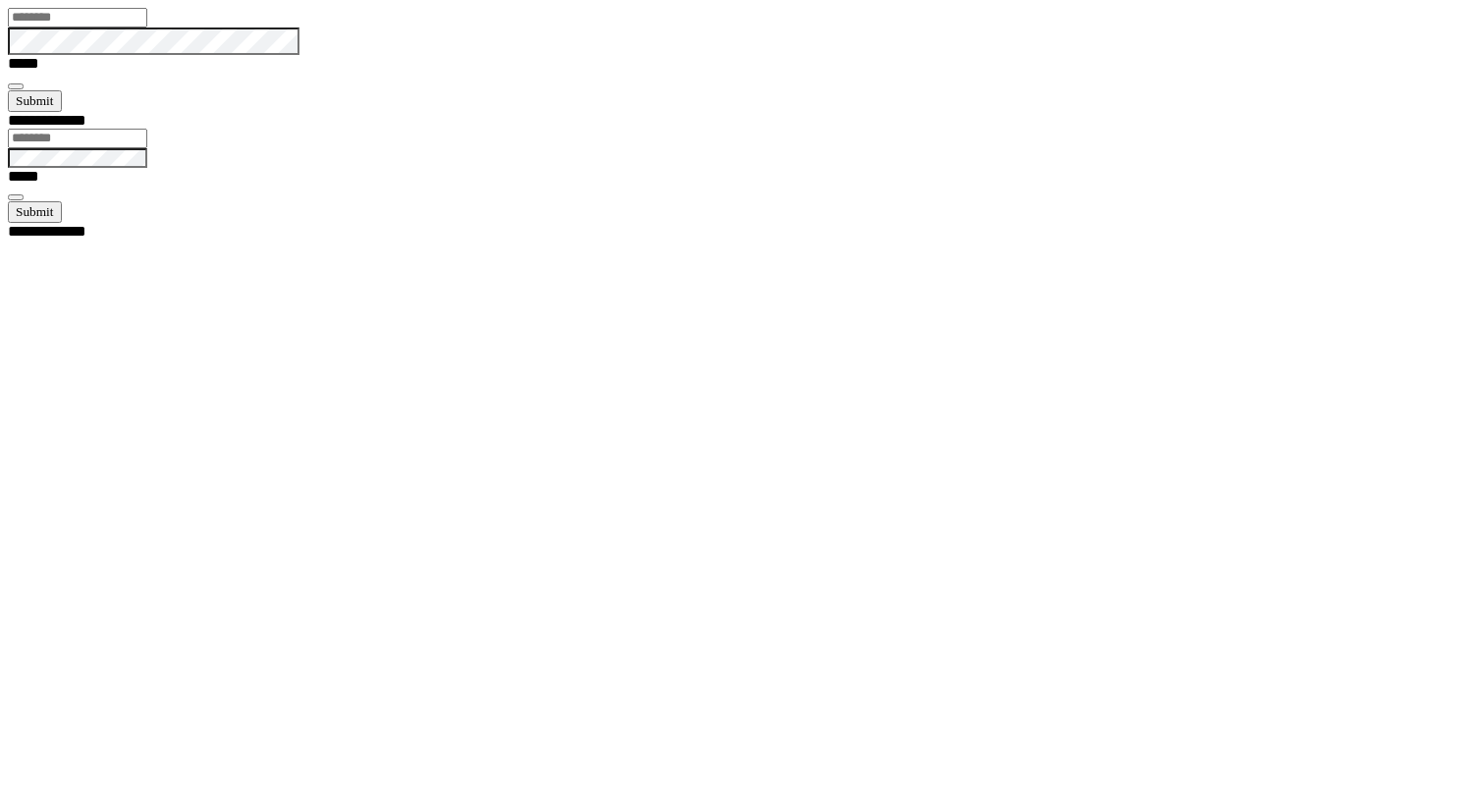 scroll, scrollTop: 0, scrollLeft: 0, axis: both 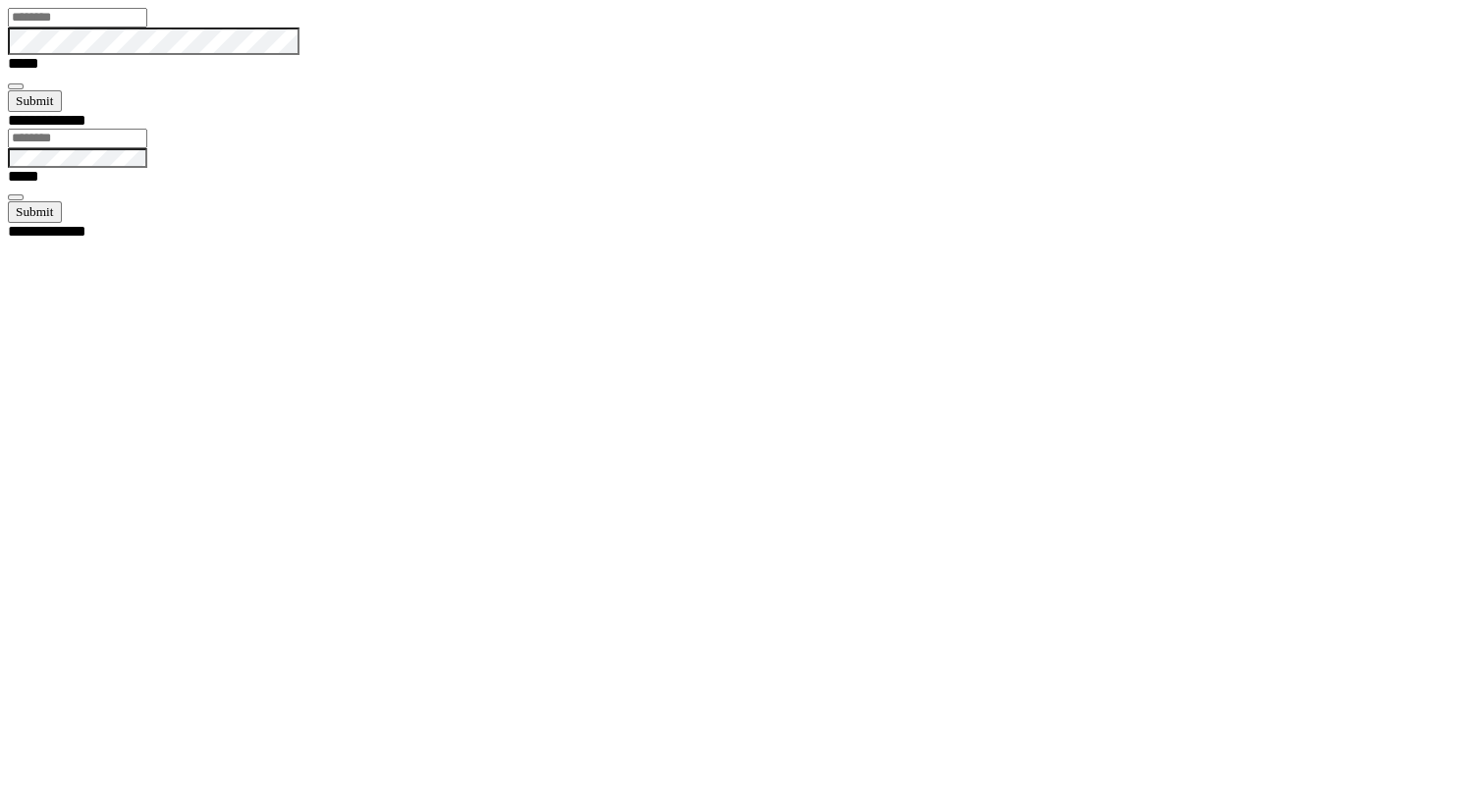 click at bounding box center [78, 18] 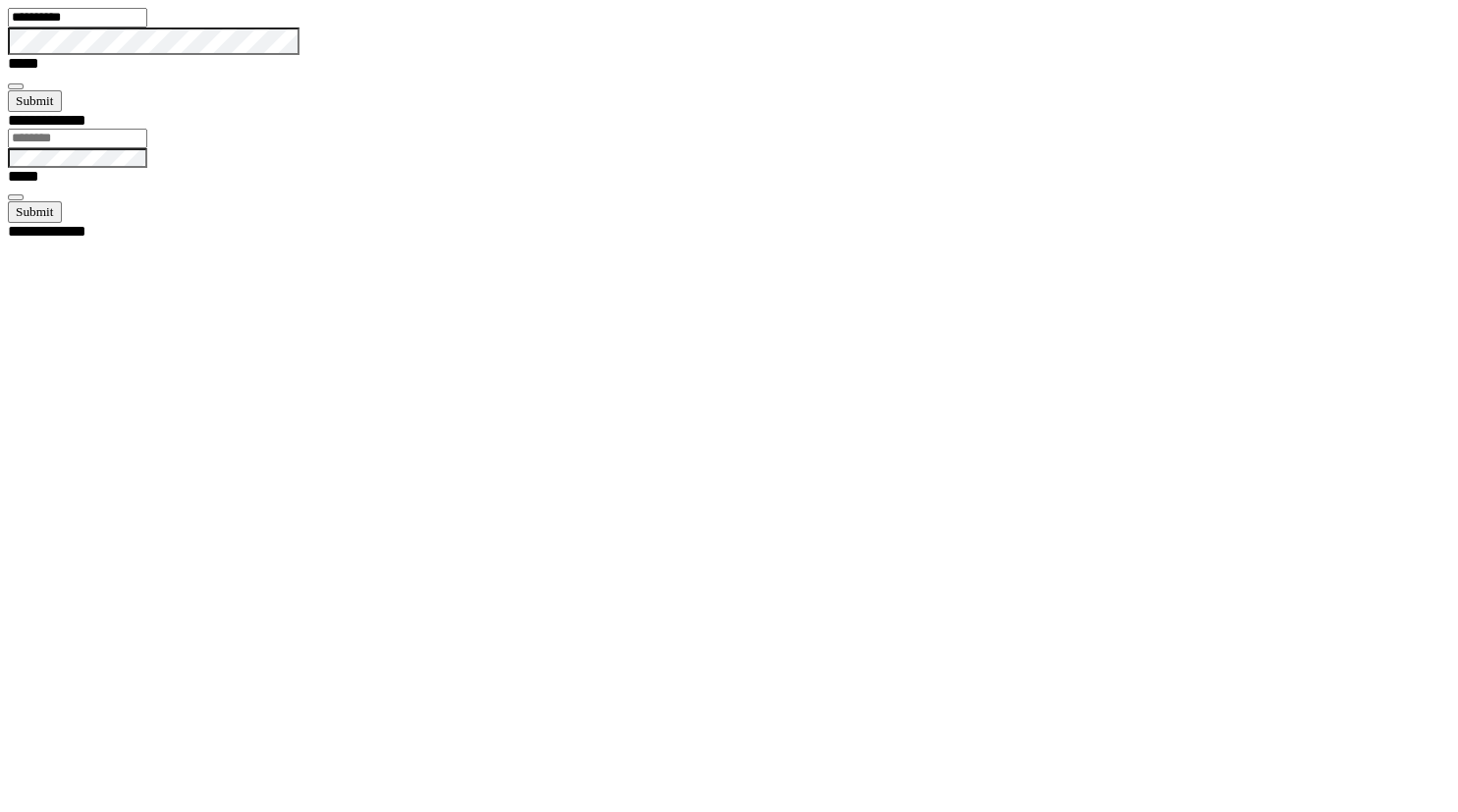 type on "**********" 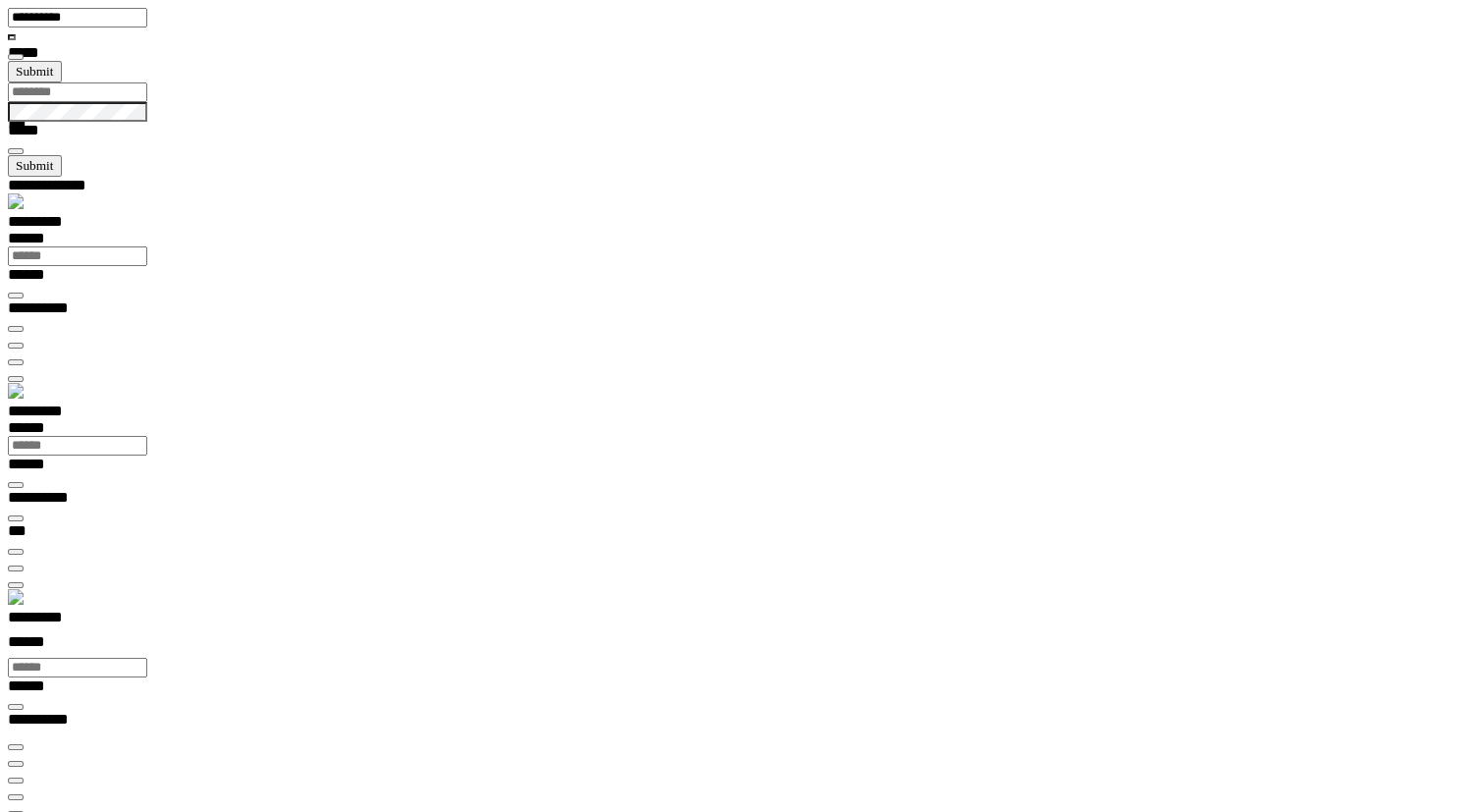 click on "*********" at bounding box center [56, 621] 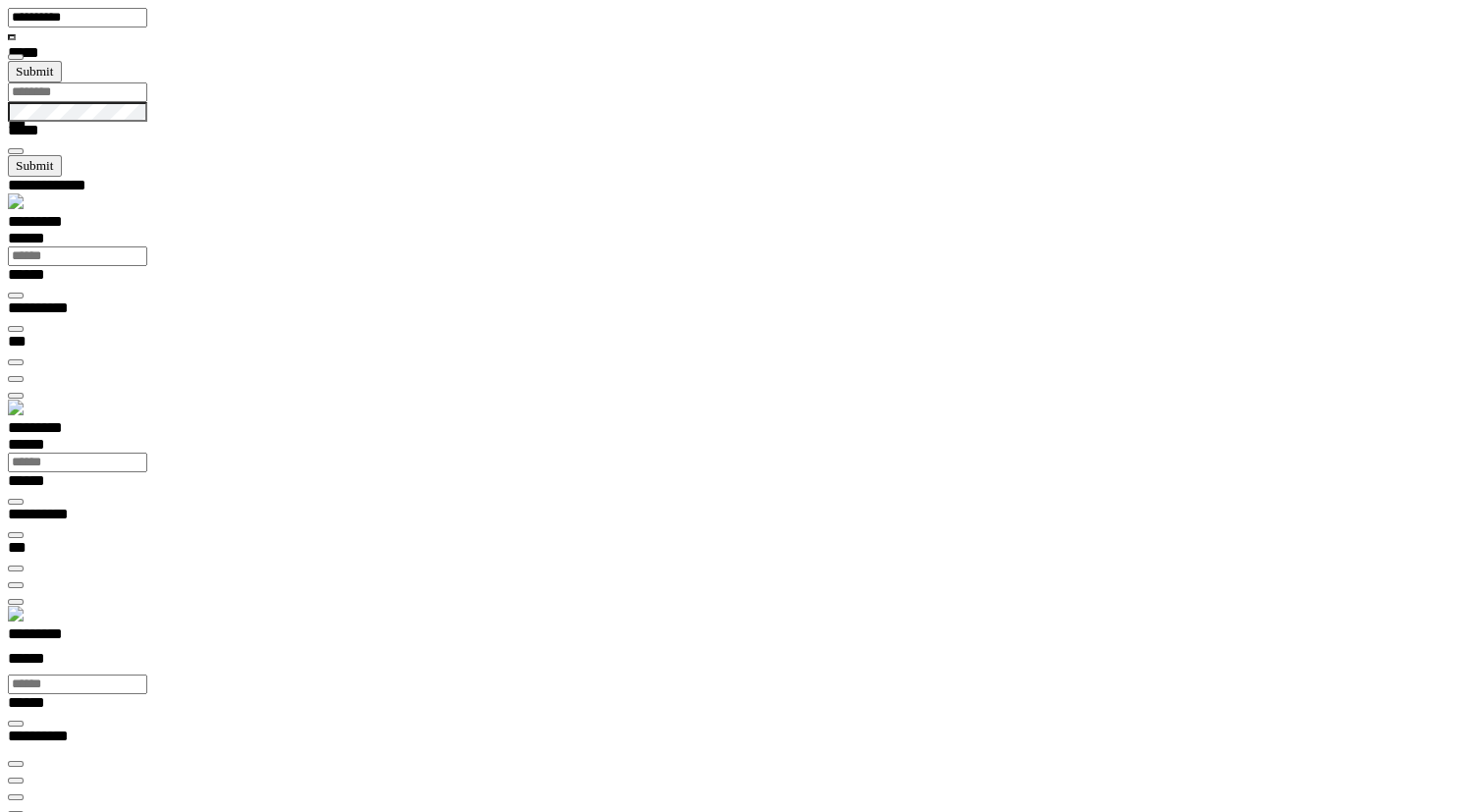 click on "********* ******" at bounding box center (736, 650) 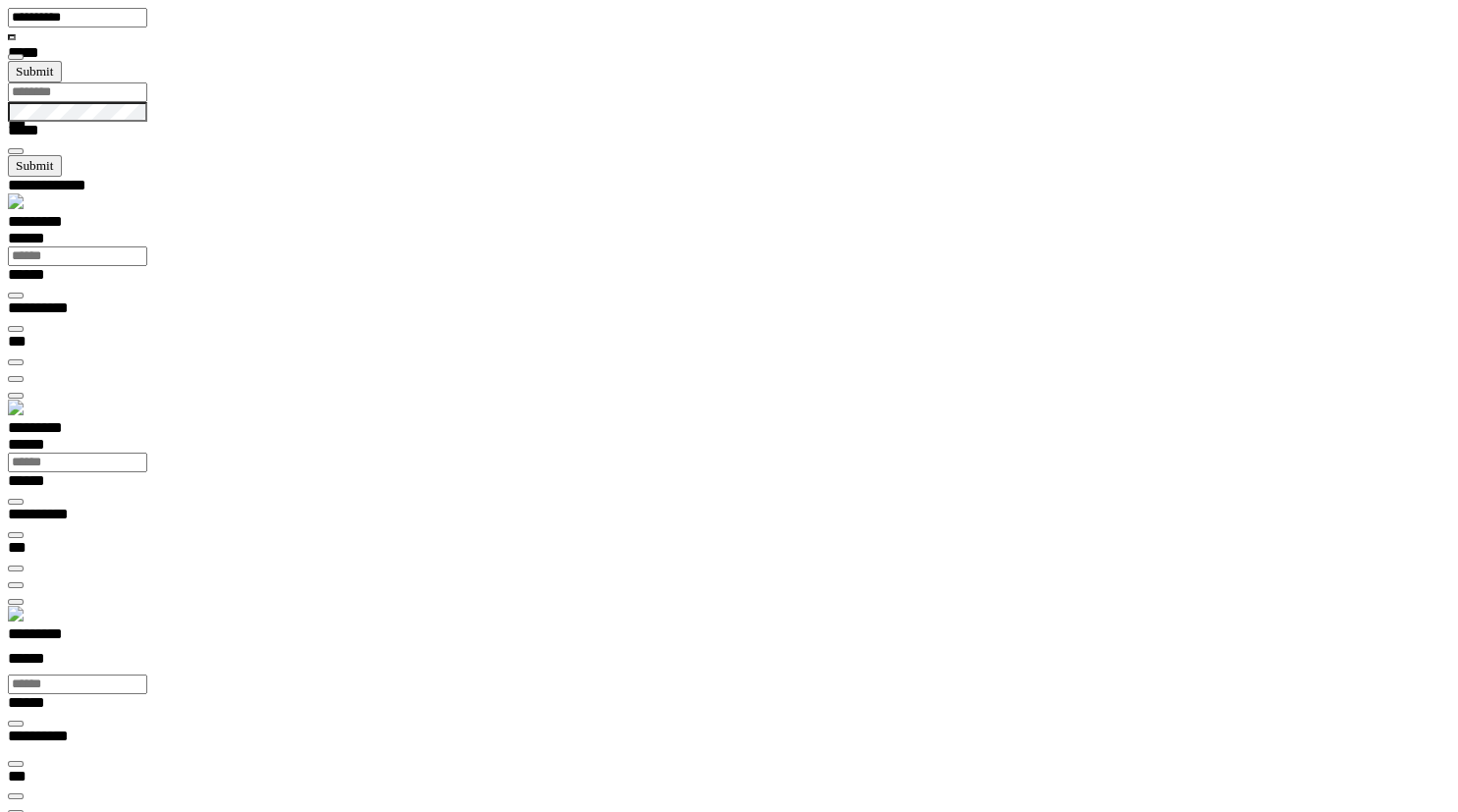 scroll, scrollTop: 0, scrollLeft: 0, axis: both 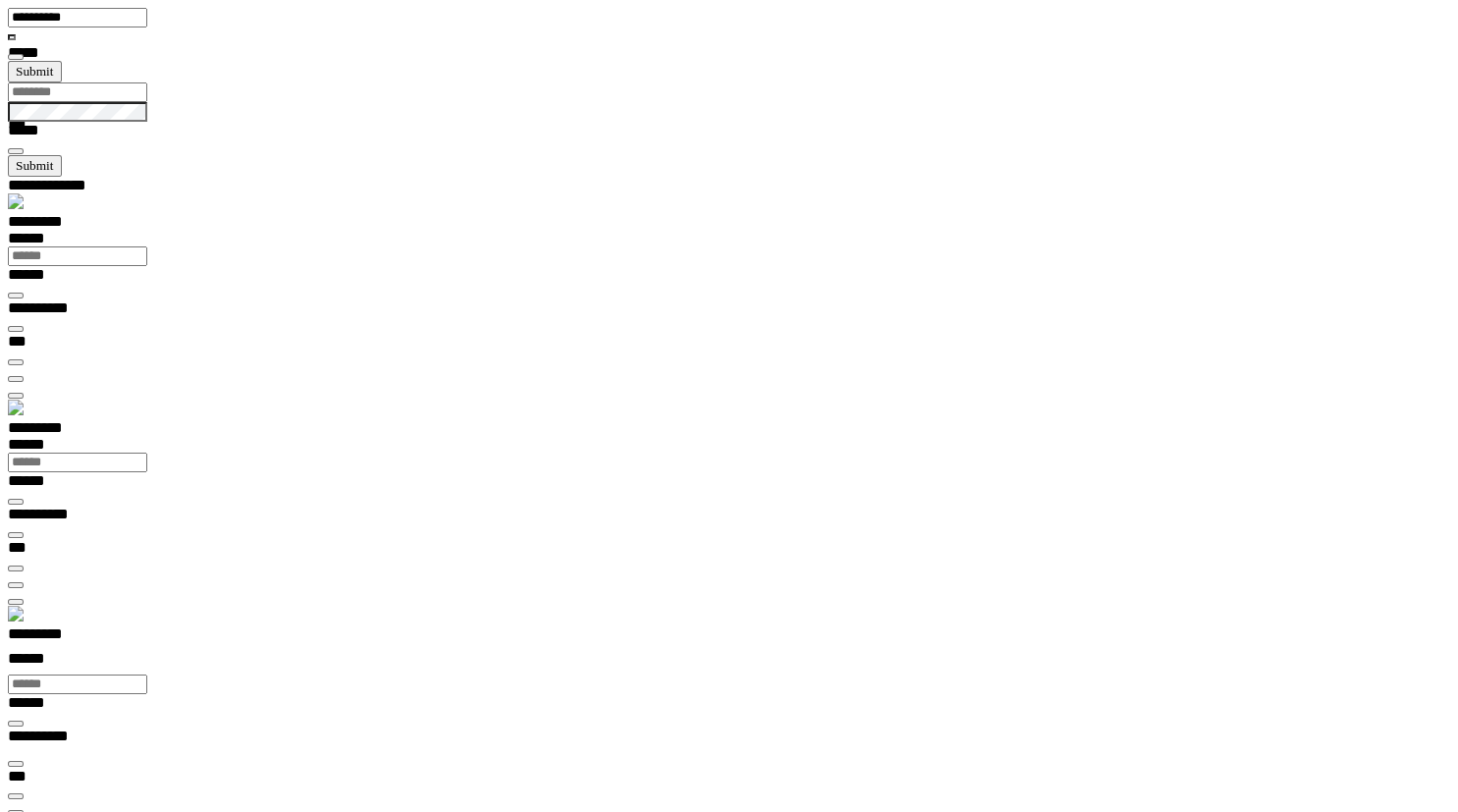 click on "**********" at bounding box center (73, 13899) 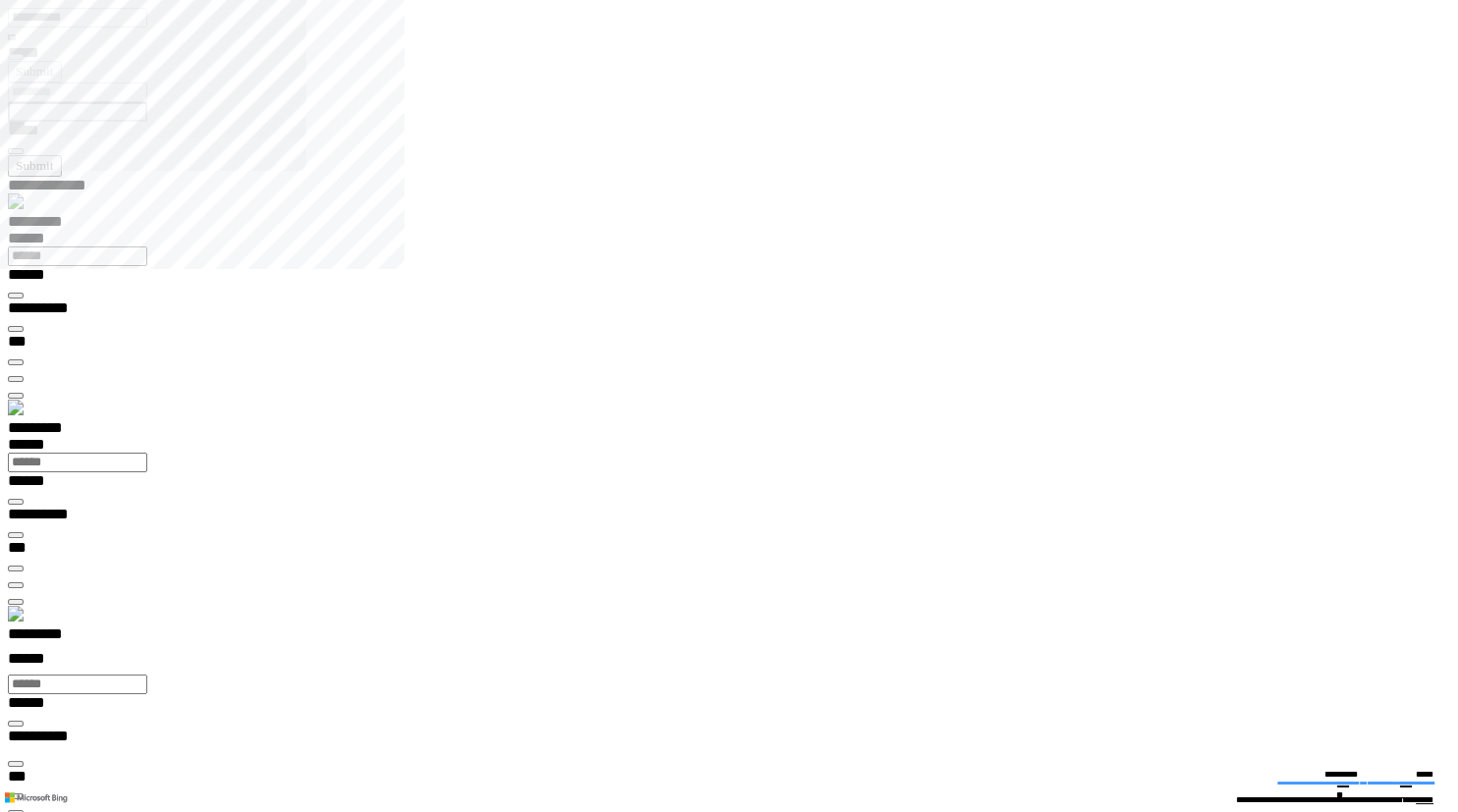 type on "**********" 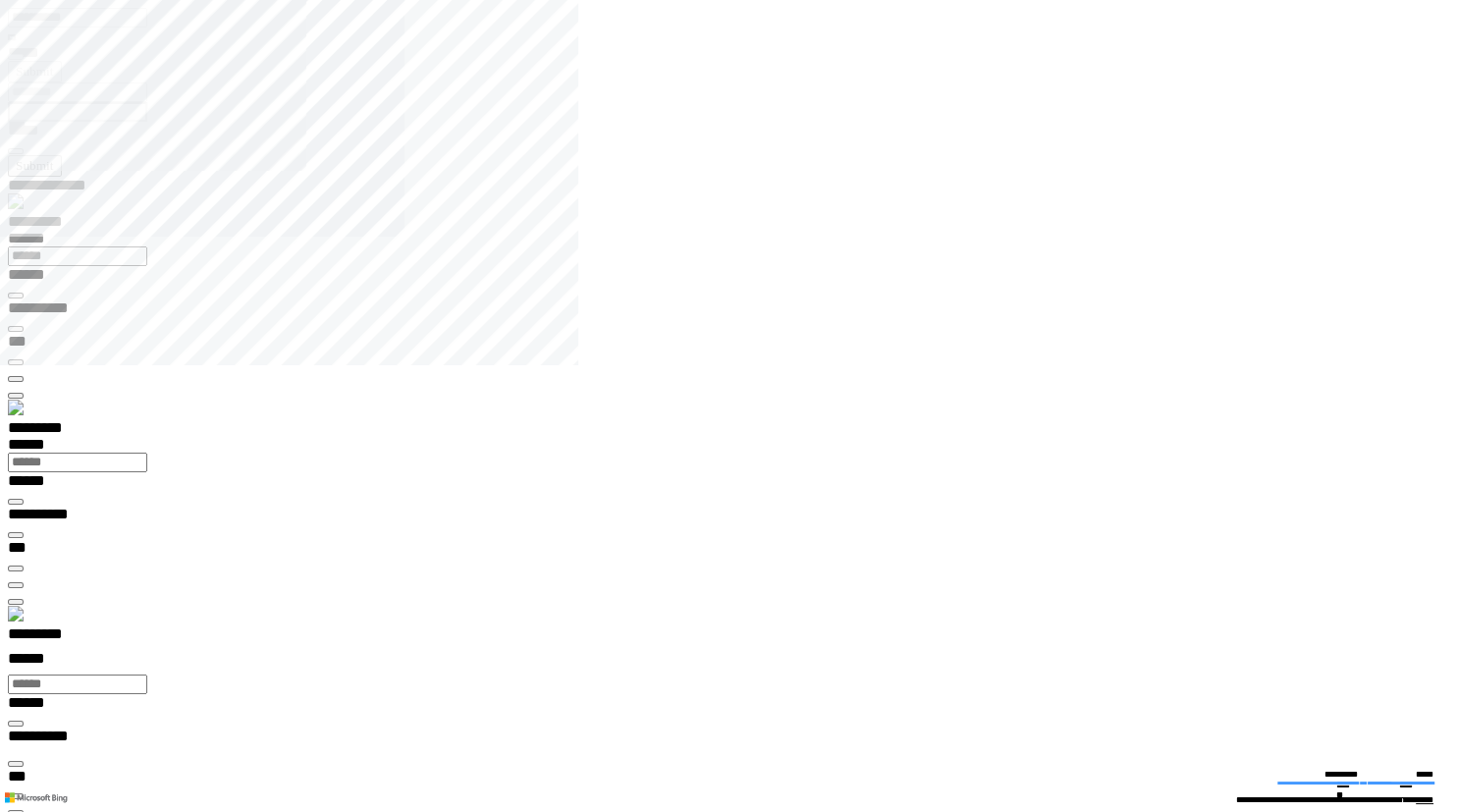 click at bounding box center (16, 14998) 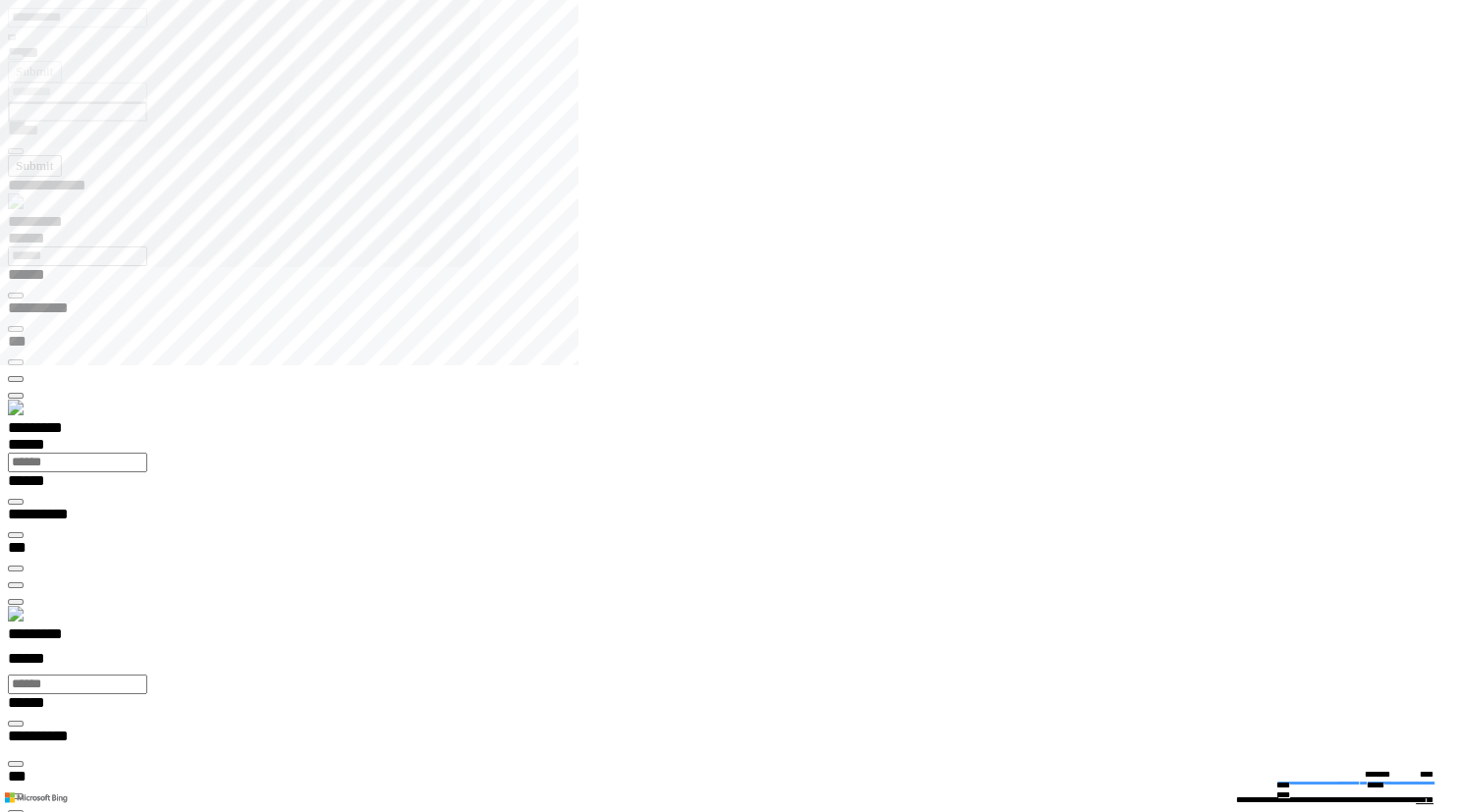 click on "**********" at bounding box center (442, 14031) 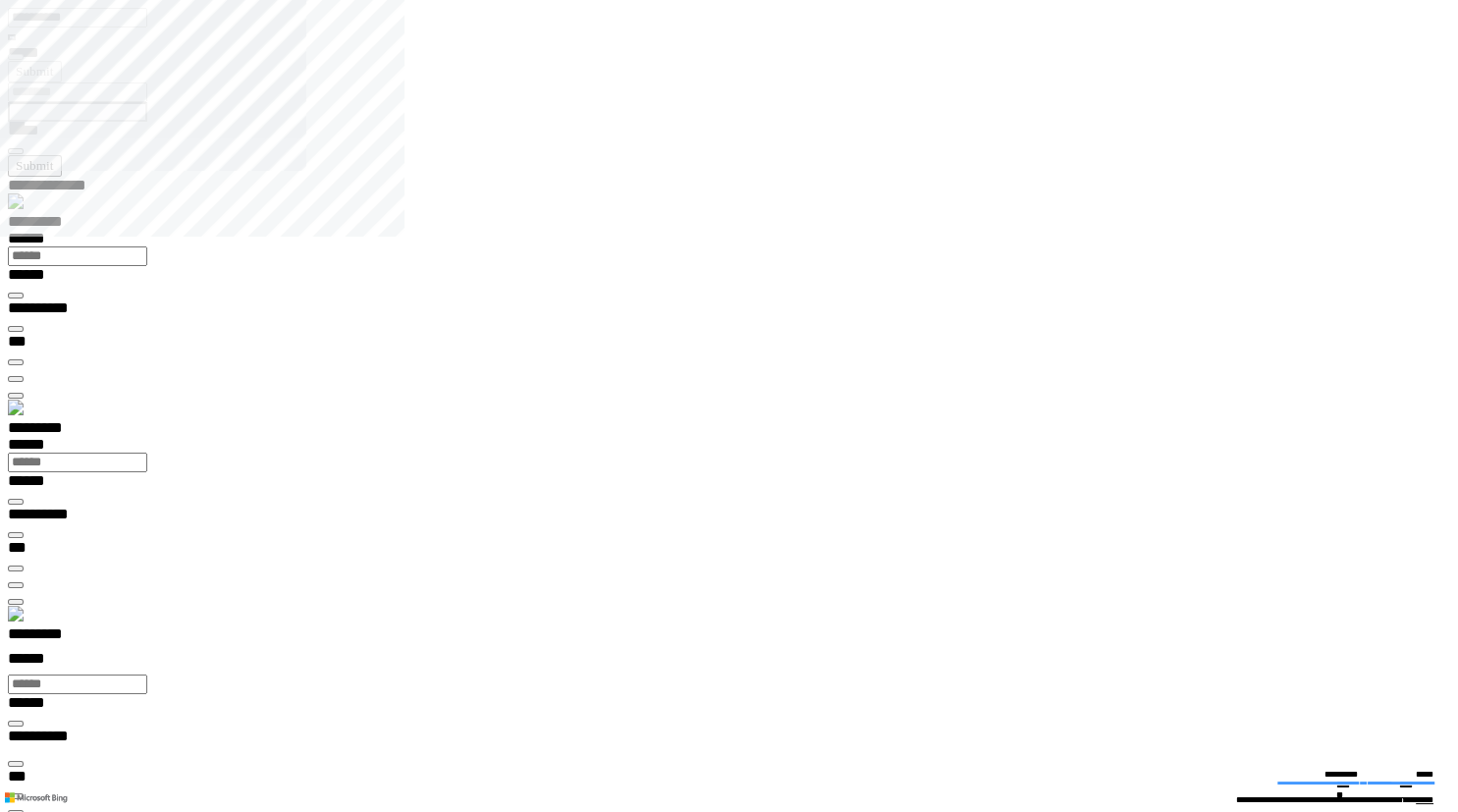 click on "**********" at bounding box center [38, 19780] 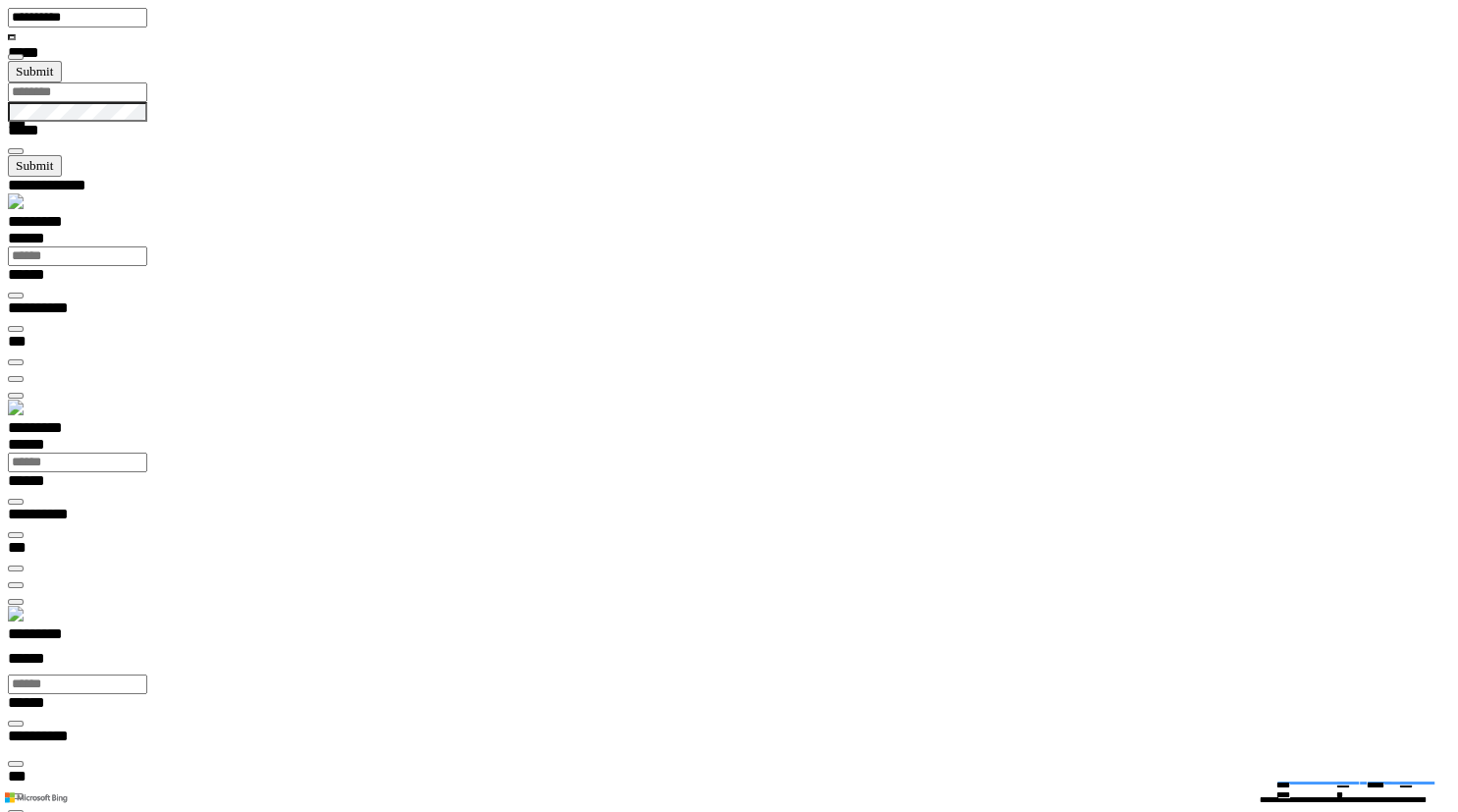 click at bounding box center (16, 15070) 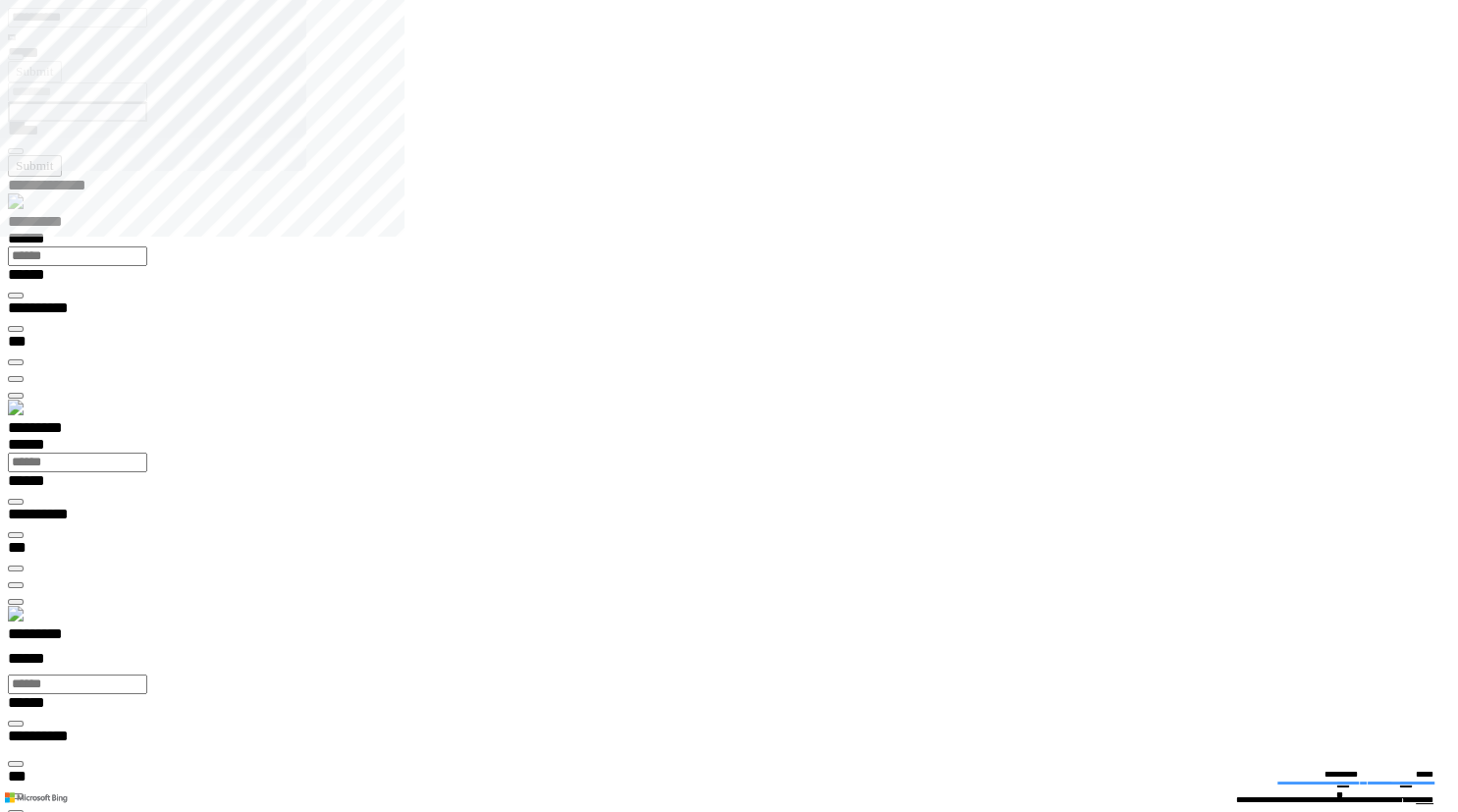 click at bounding box center [16, 14998] 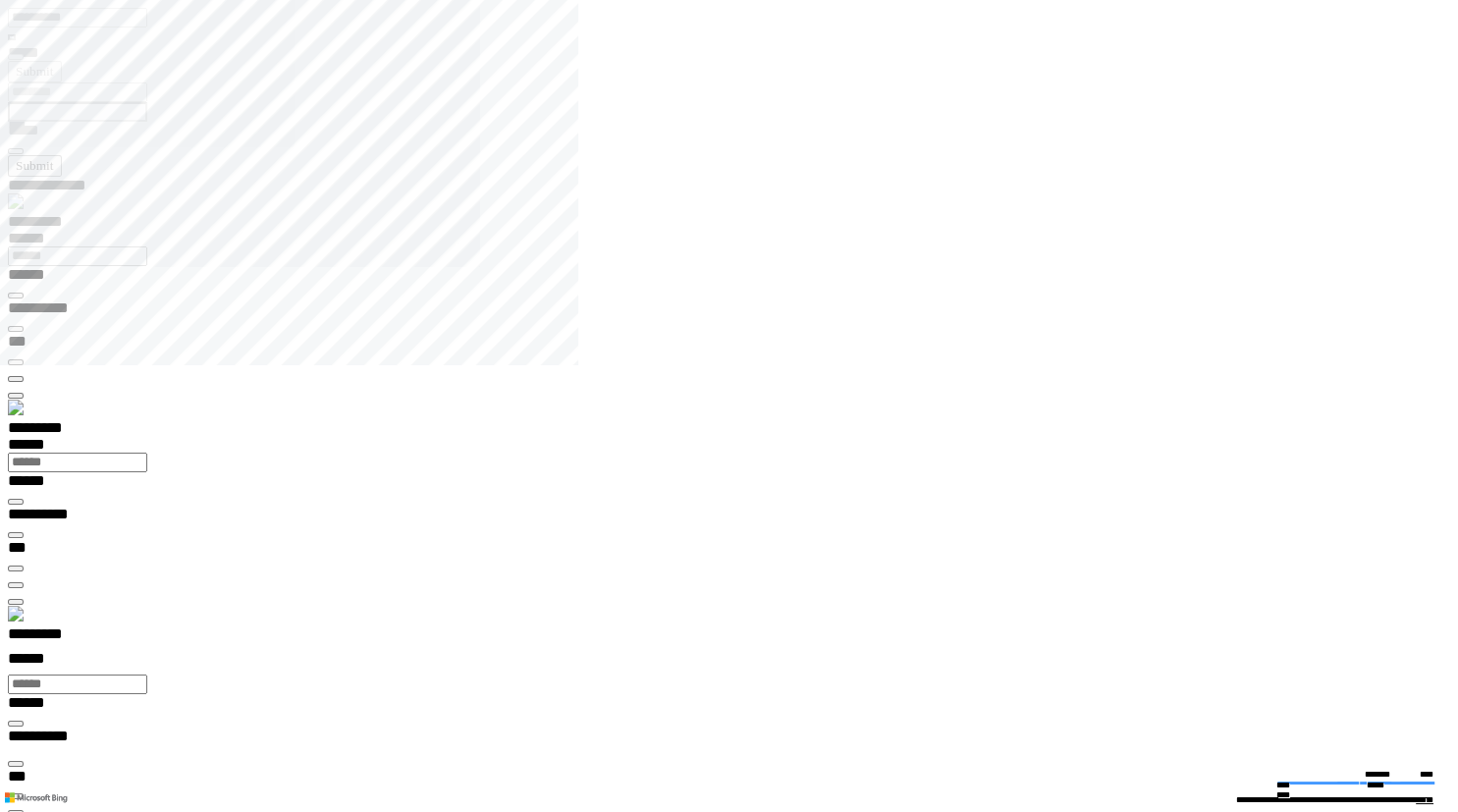 click on "**********" at bounding box center (73, 13899) 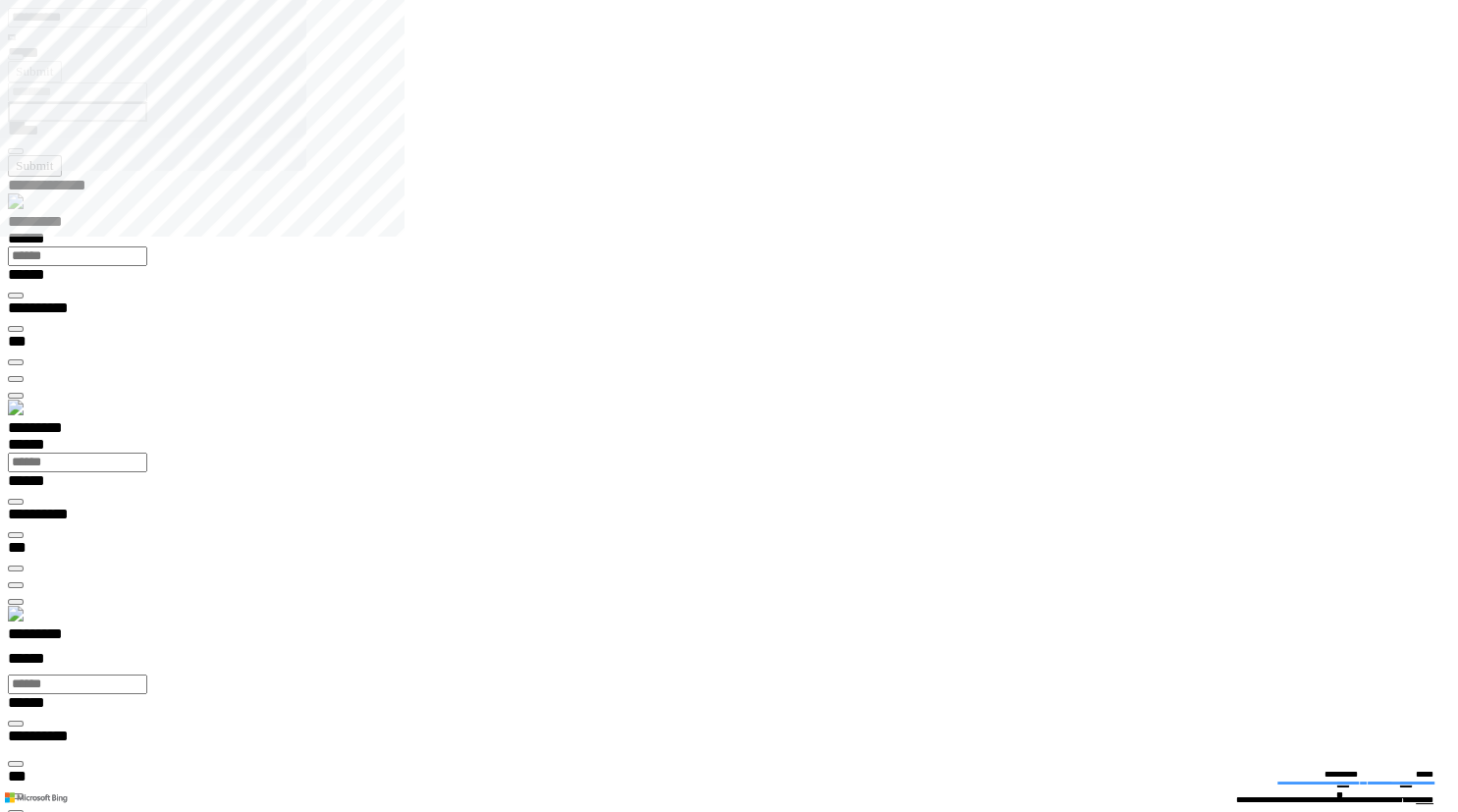 click on "**********" at bounding box center [736, 13437] 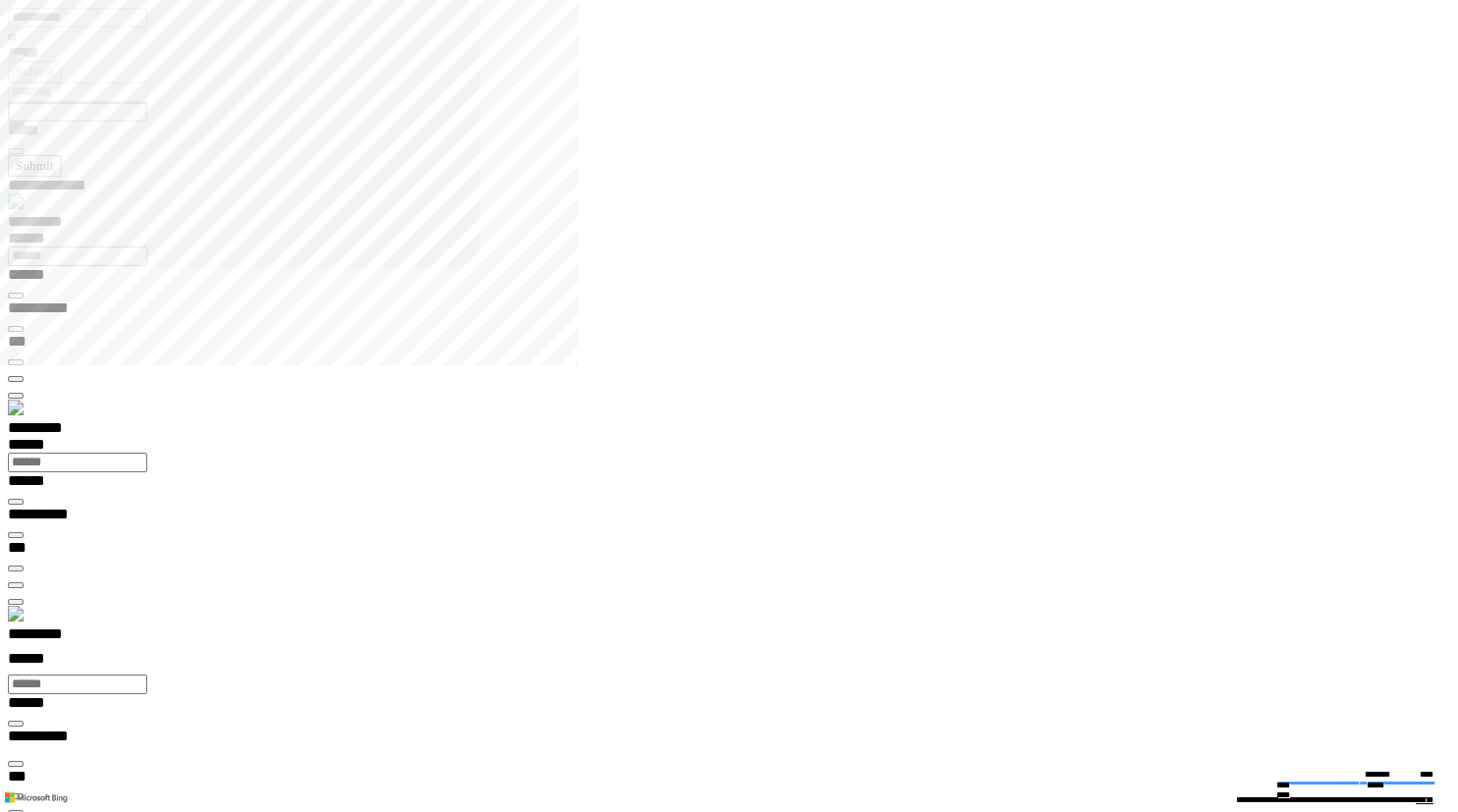 click at bounding box center [16, 11690] 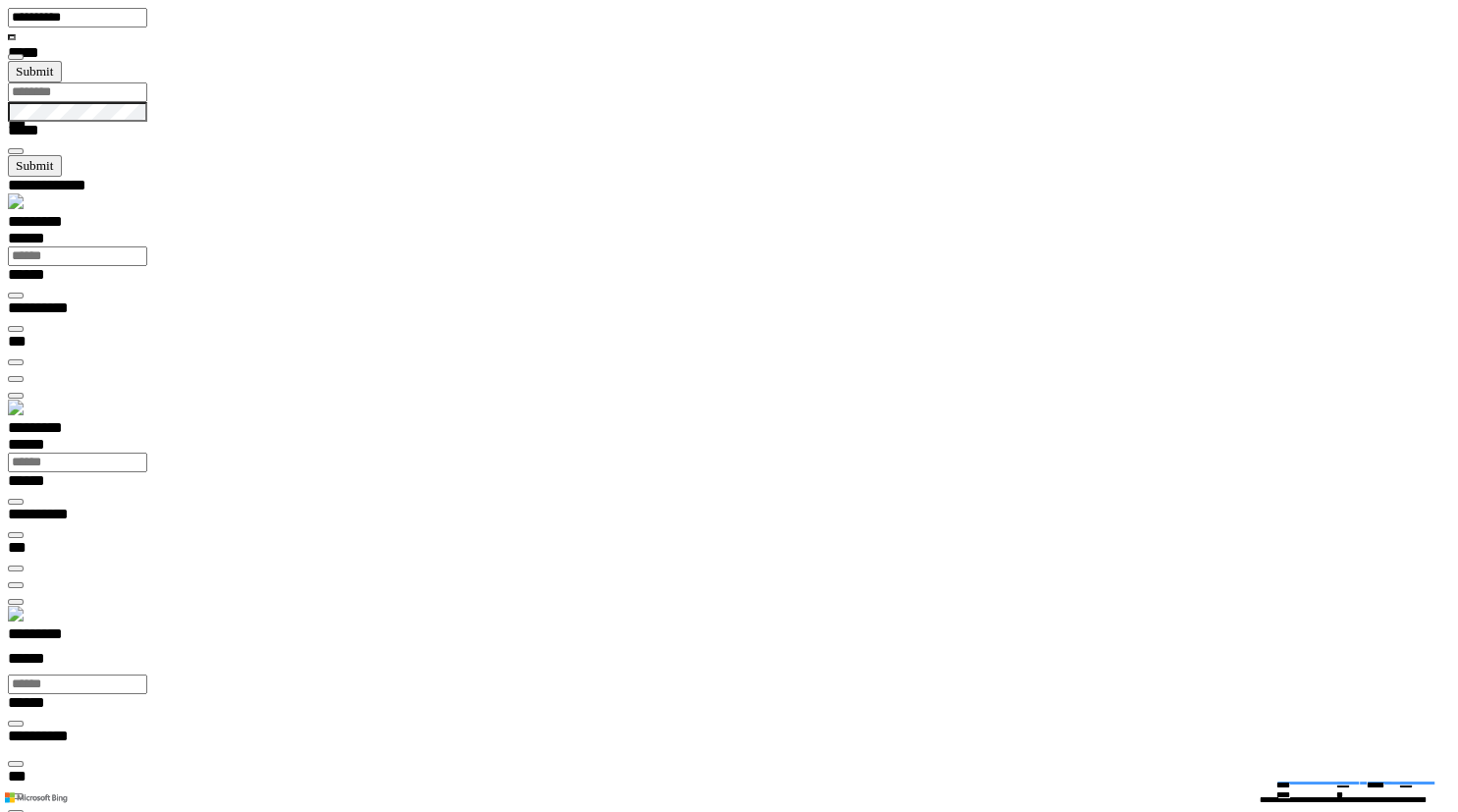 scroll, scrollTop: 98186, scrollLeft: 98182, axis: both 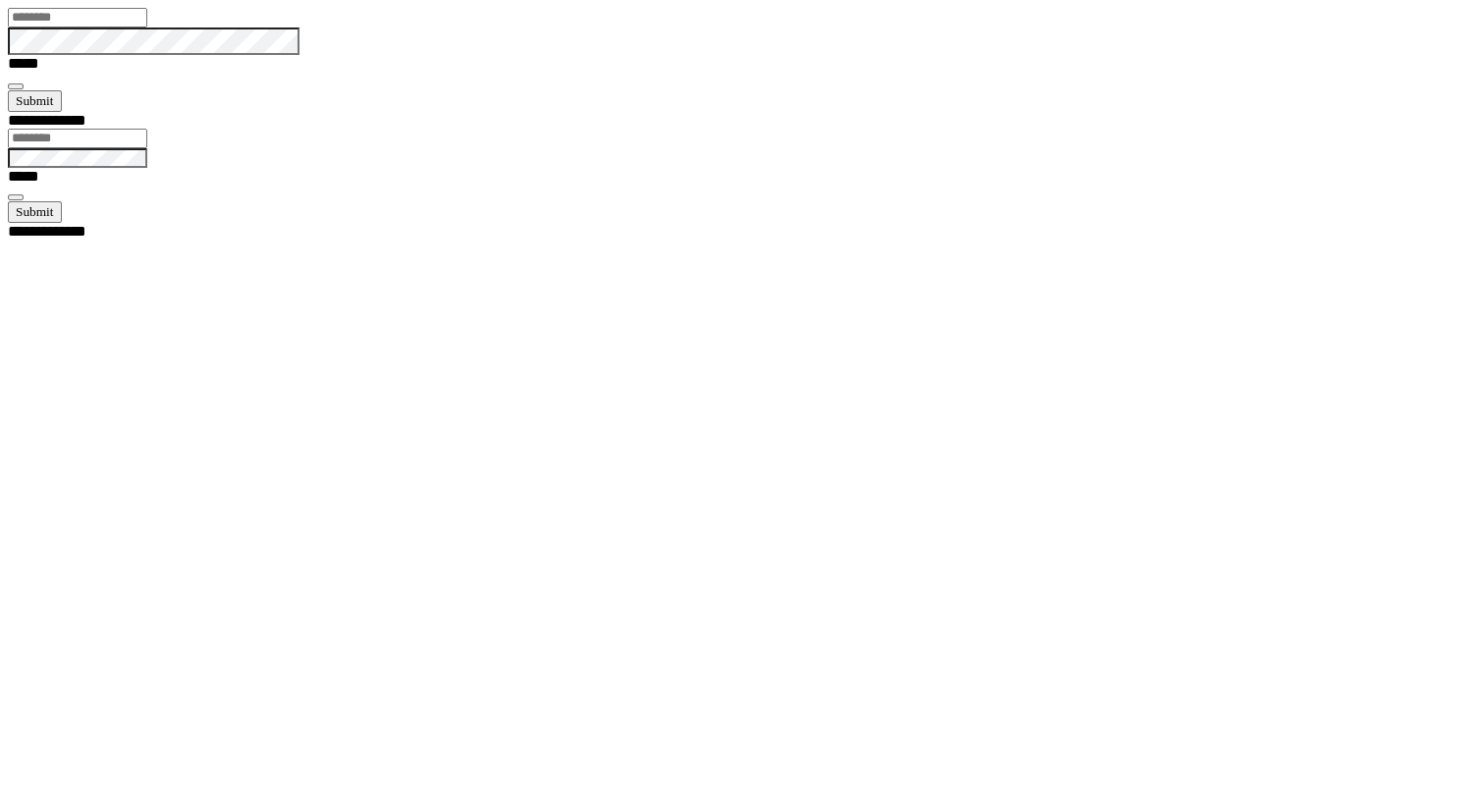 click at bounding box center [78, 18] 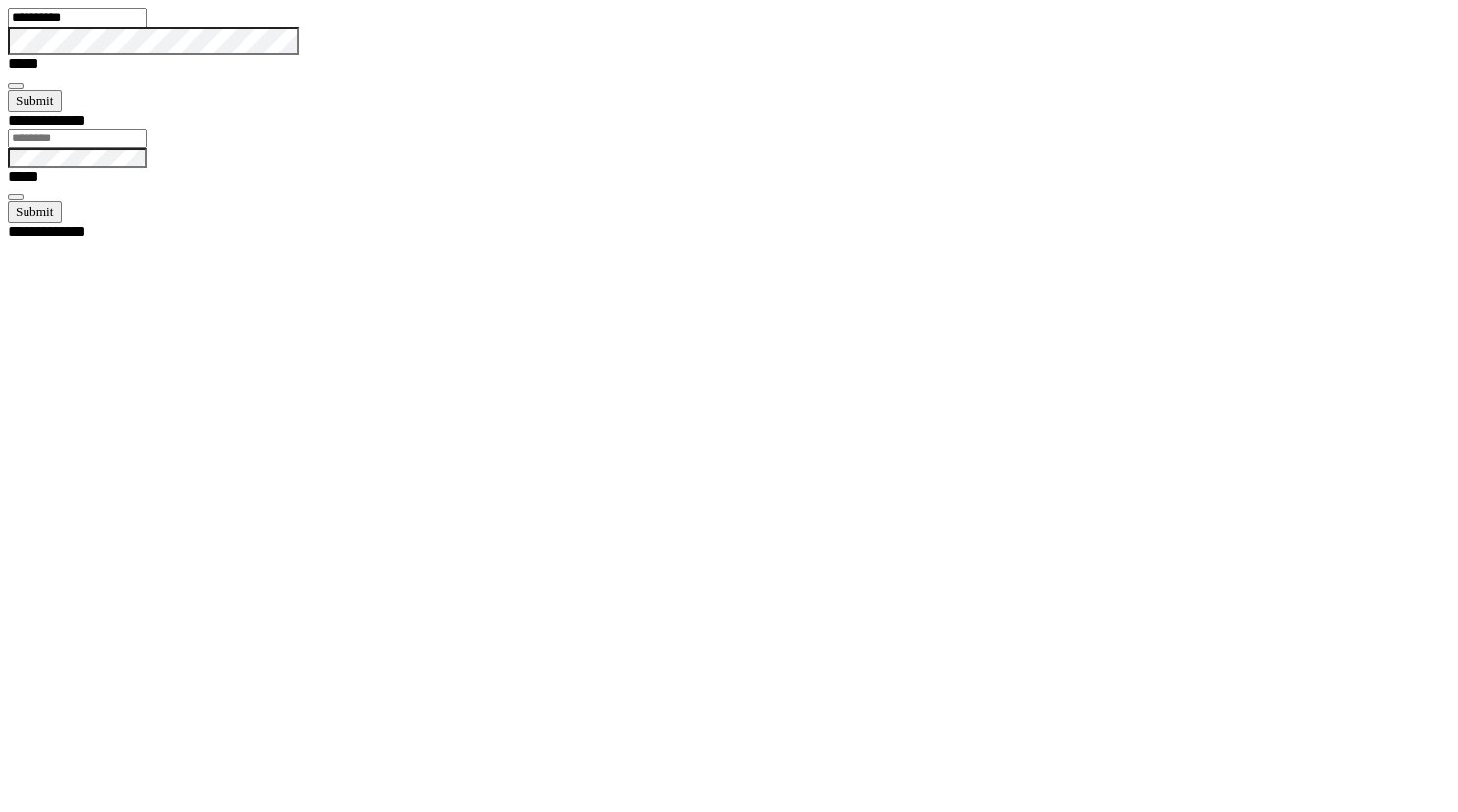 type on "**********" 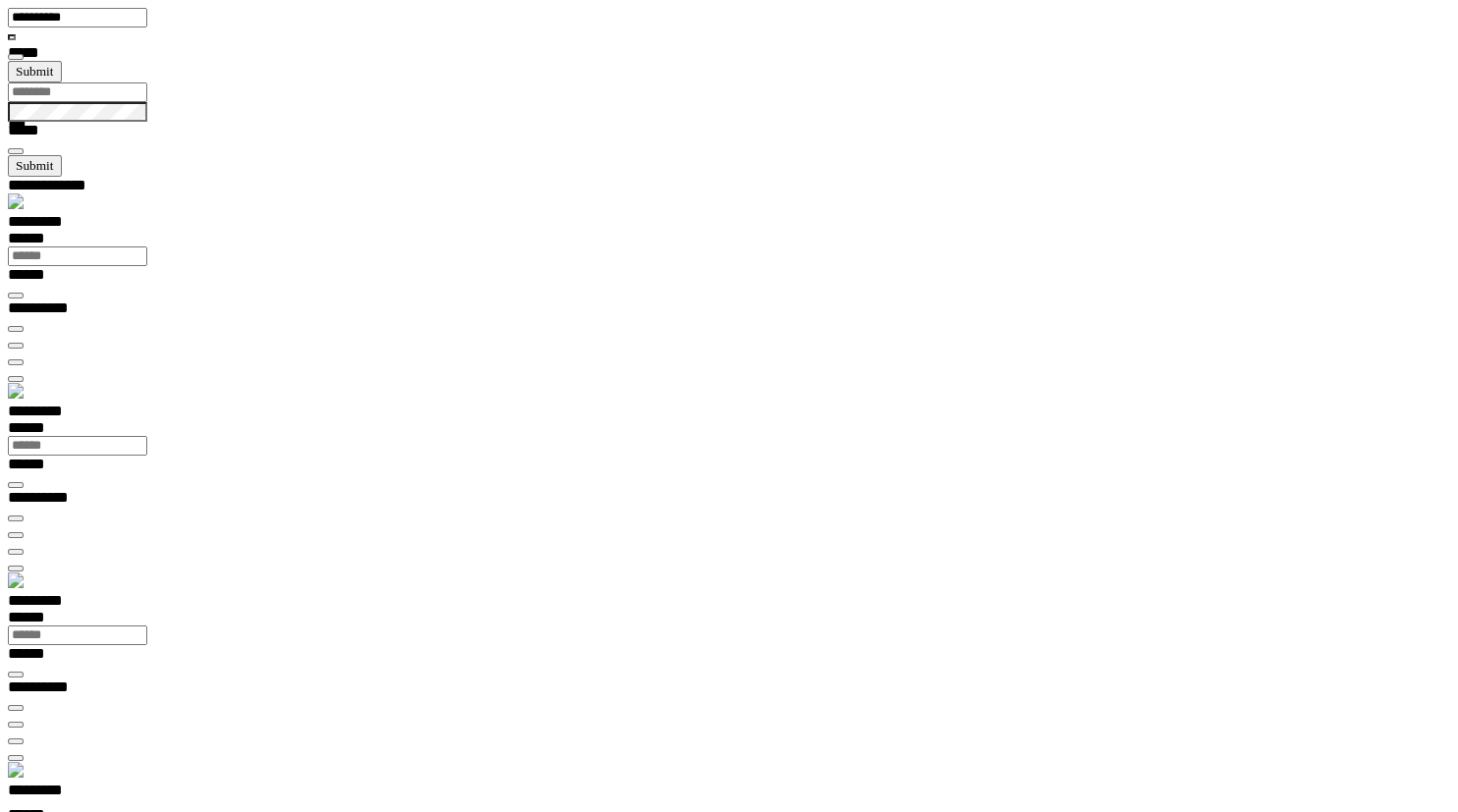 click on "*********" at bounding box center [56, 793] 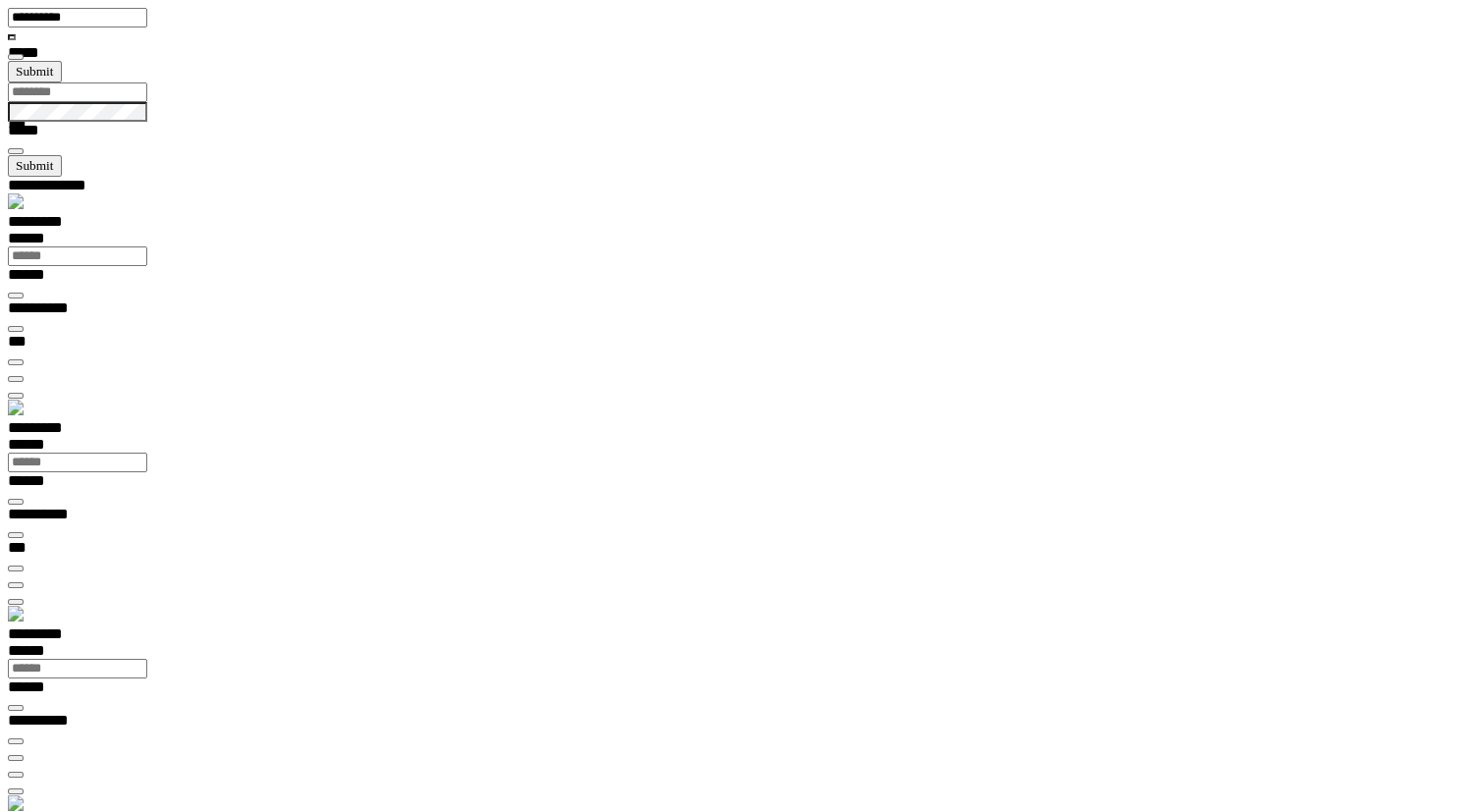 scroll, scrollTop: 0, scrollLeft: 0, axis: both 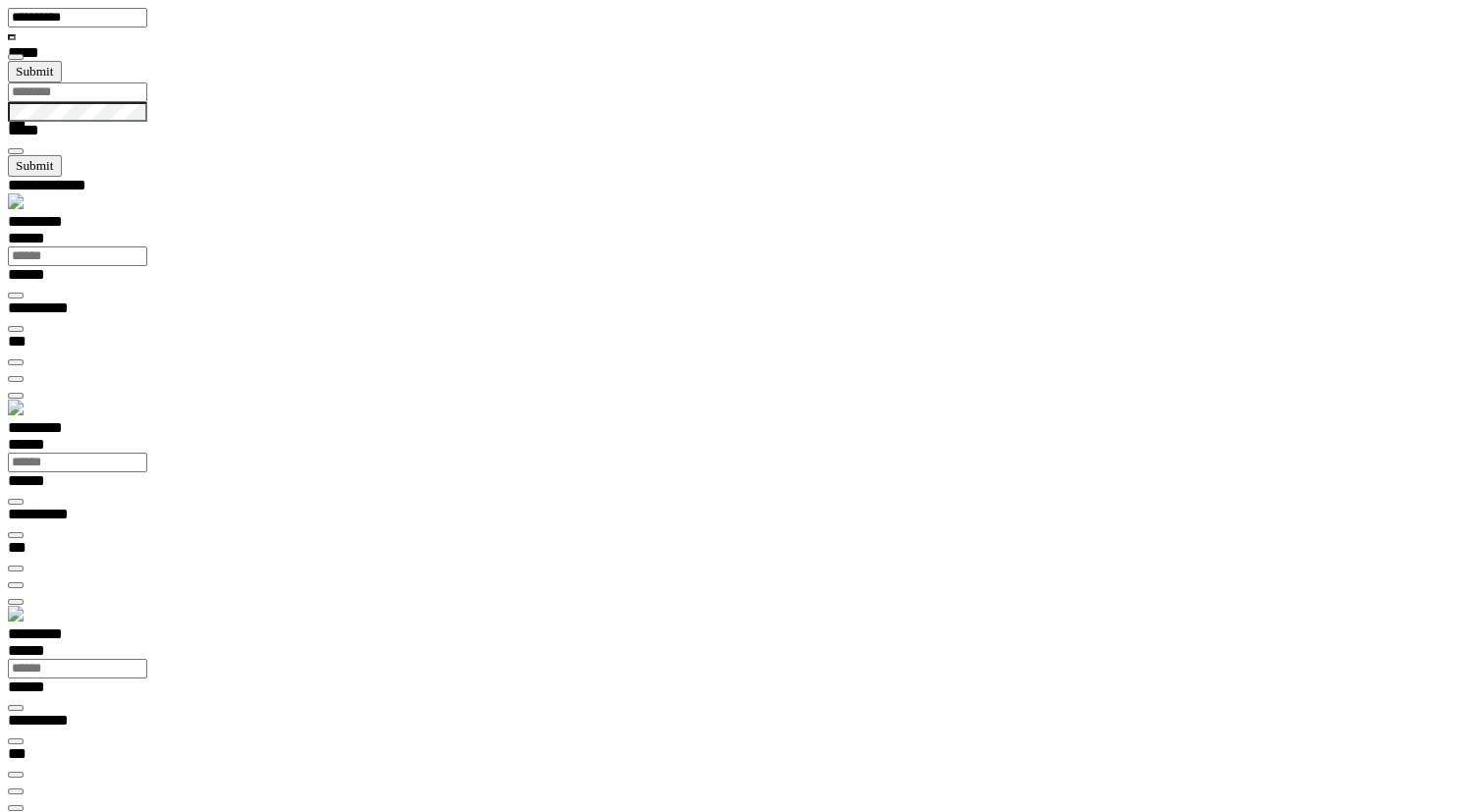 click on "**********" at bounding box center (73, 14105) 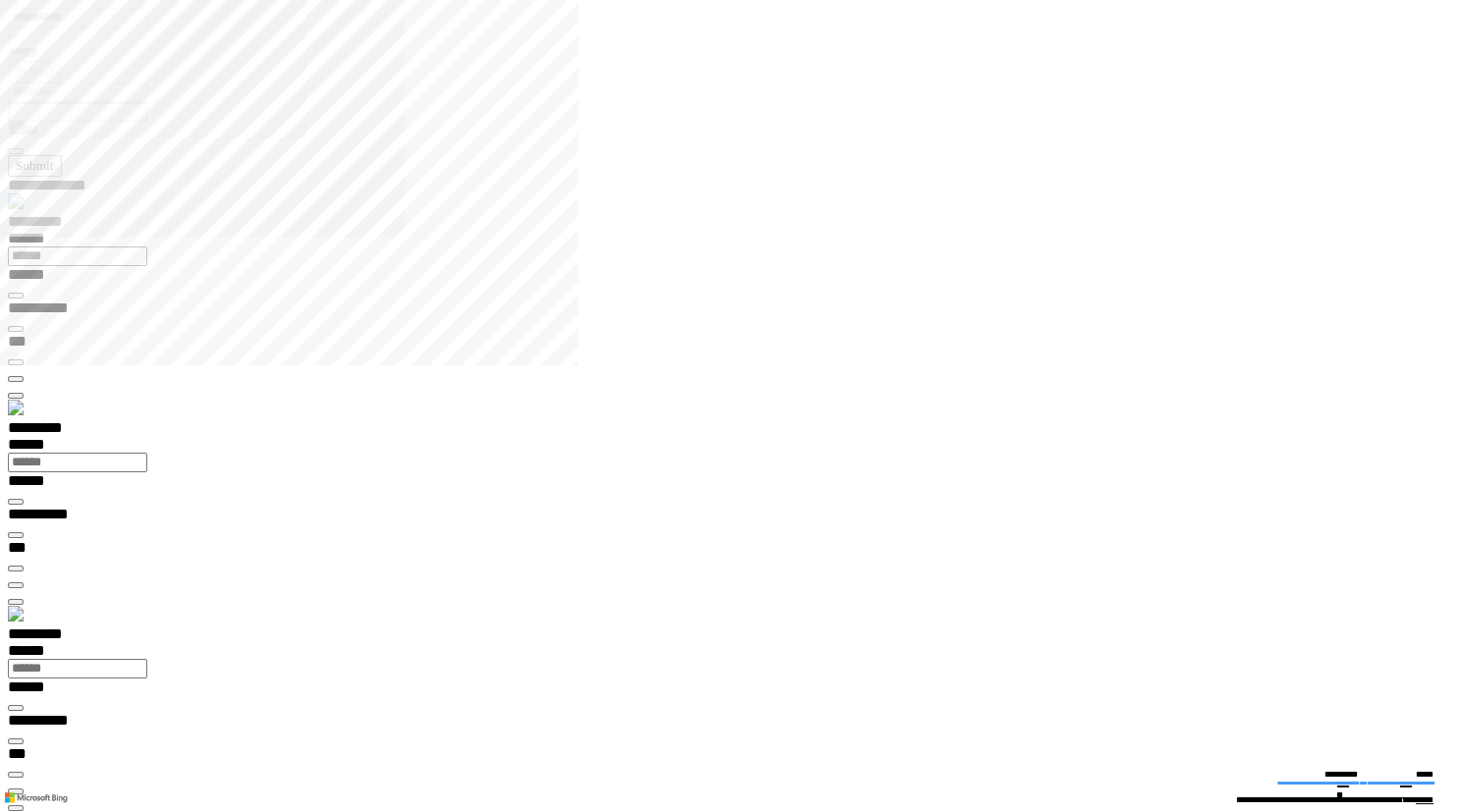 type on "**********" 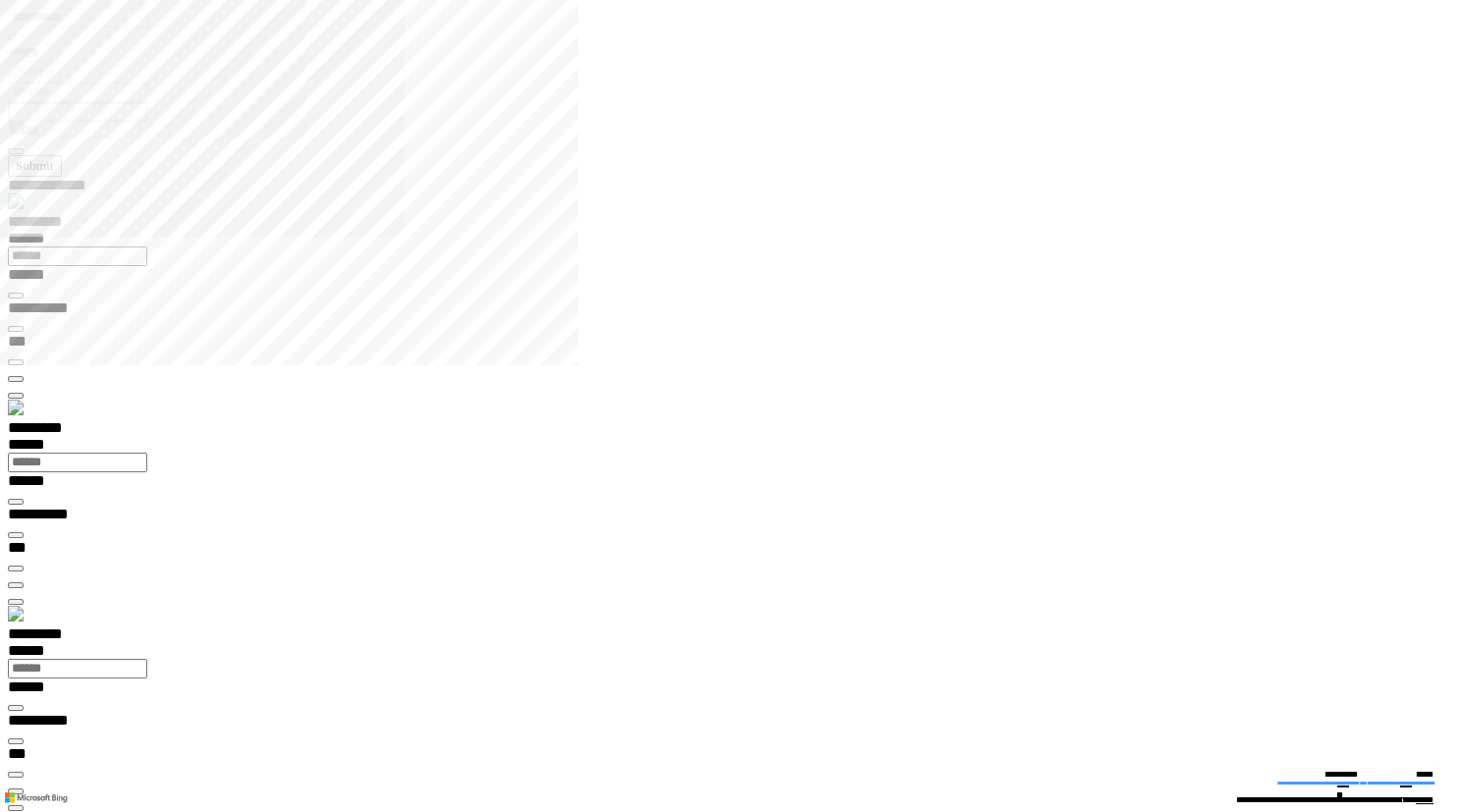 click at bounding box center (16, 15204) 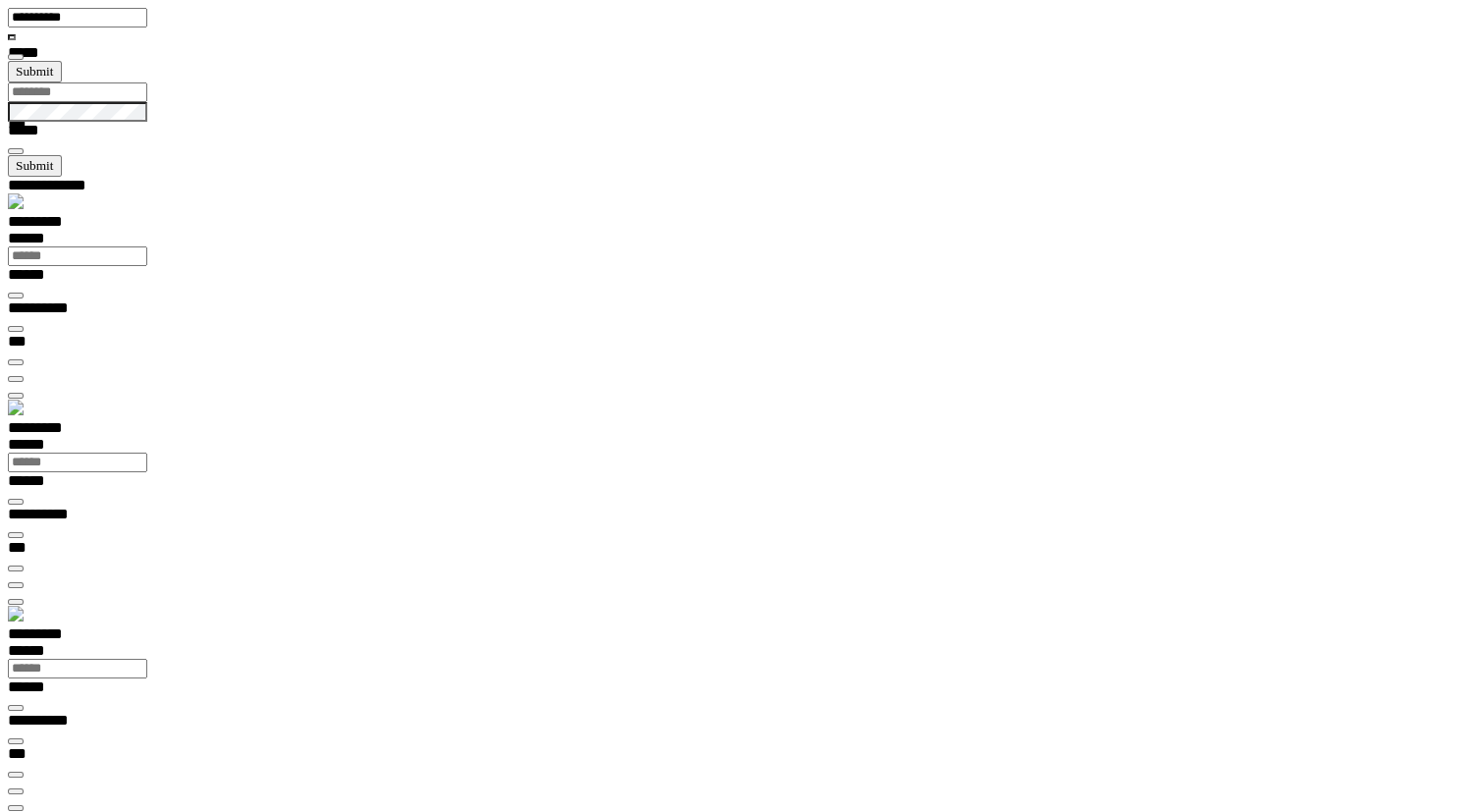 scroll, scrollTop: 97476, scrollLeft: 97985, axis: both 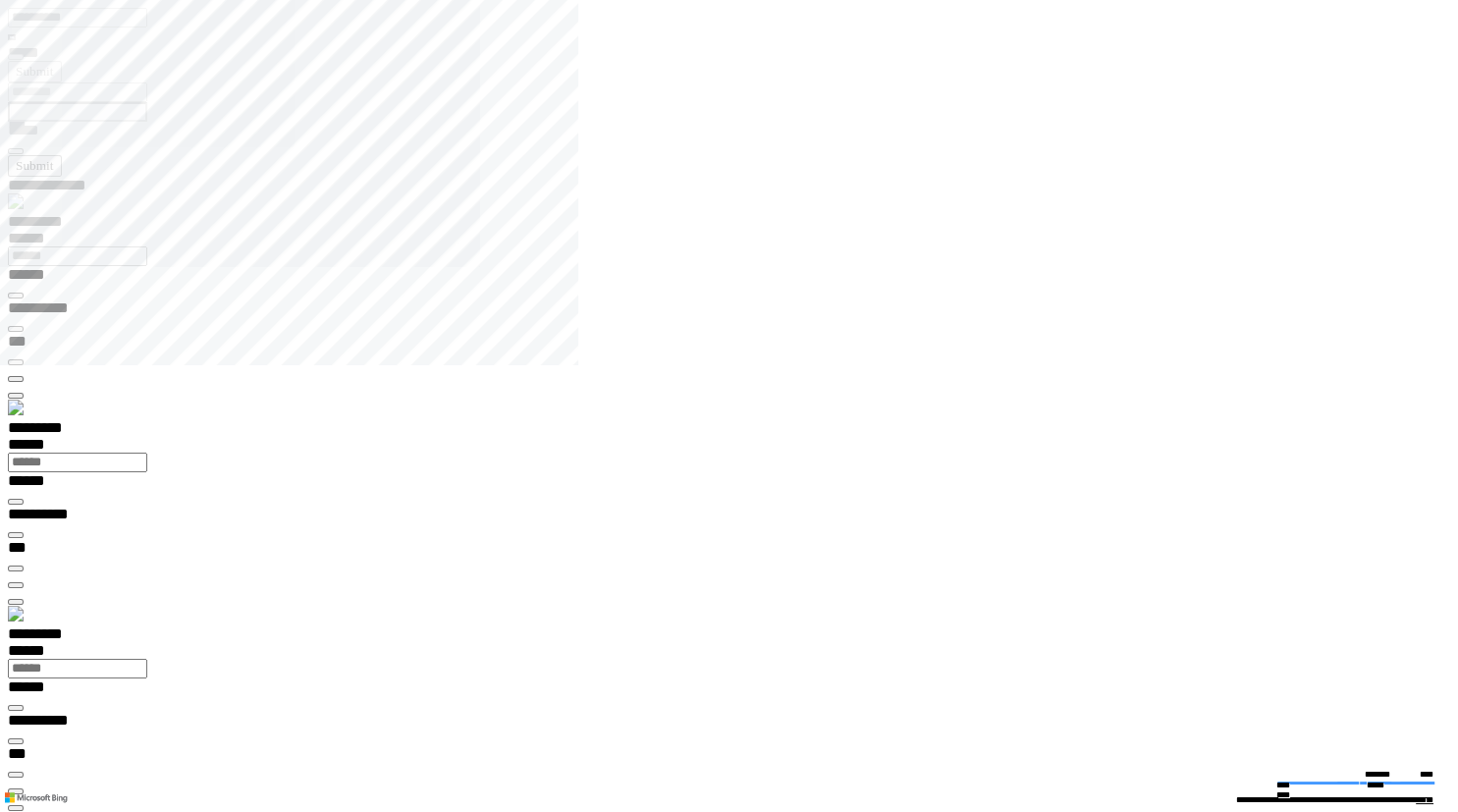 click on "**********" at bounding box center (73, 14391) 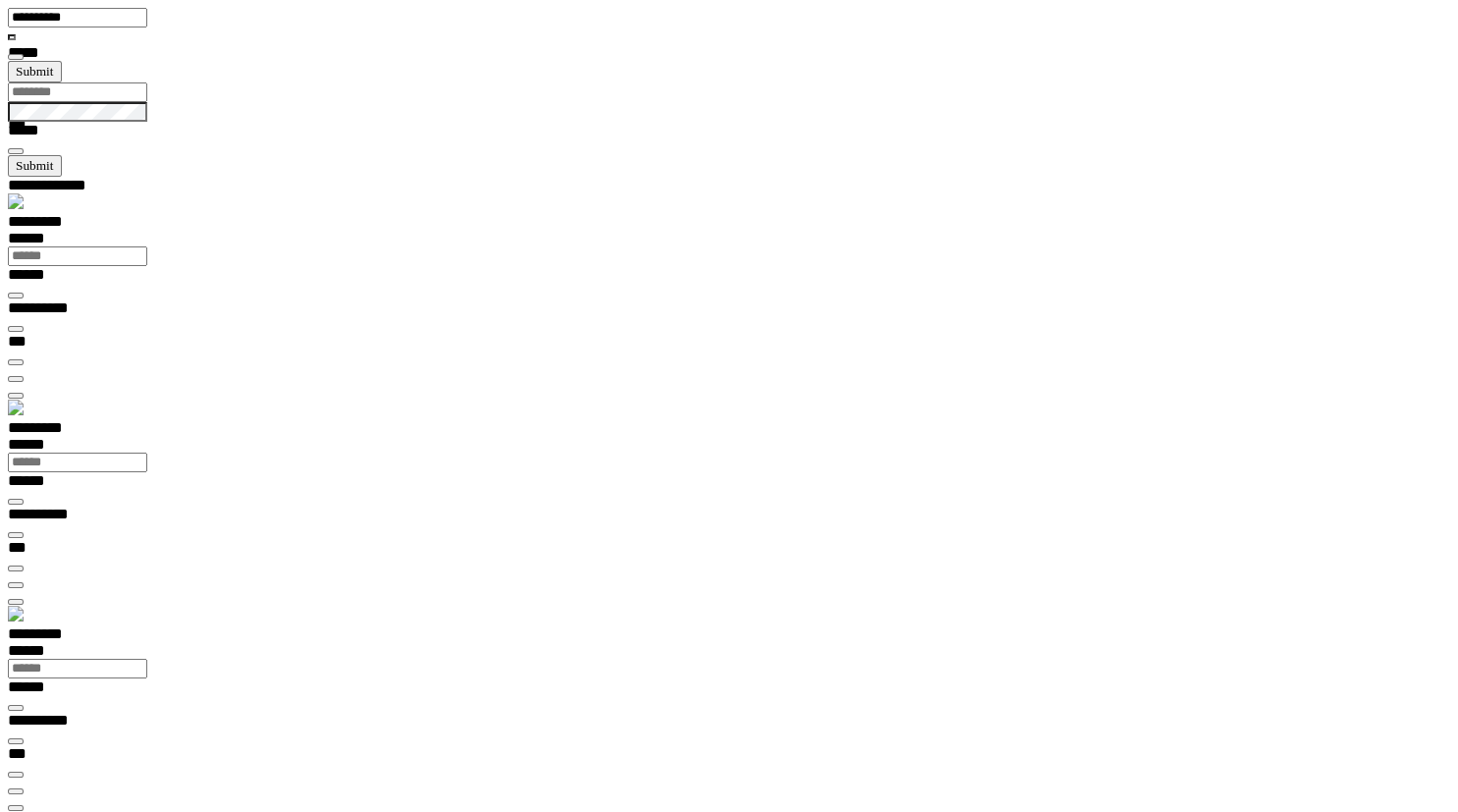 scroll, scrollTop: 97476, scrollLeft: 97985, axis: both 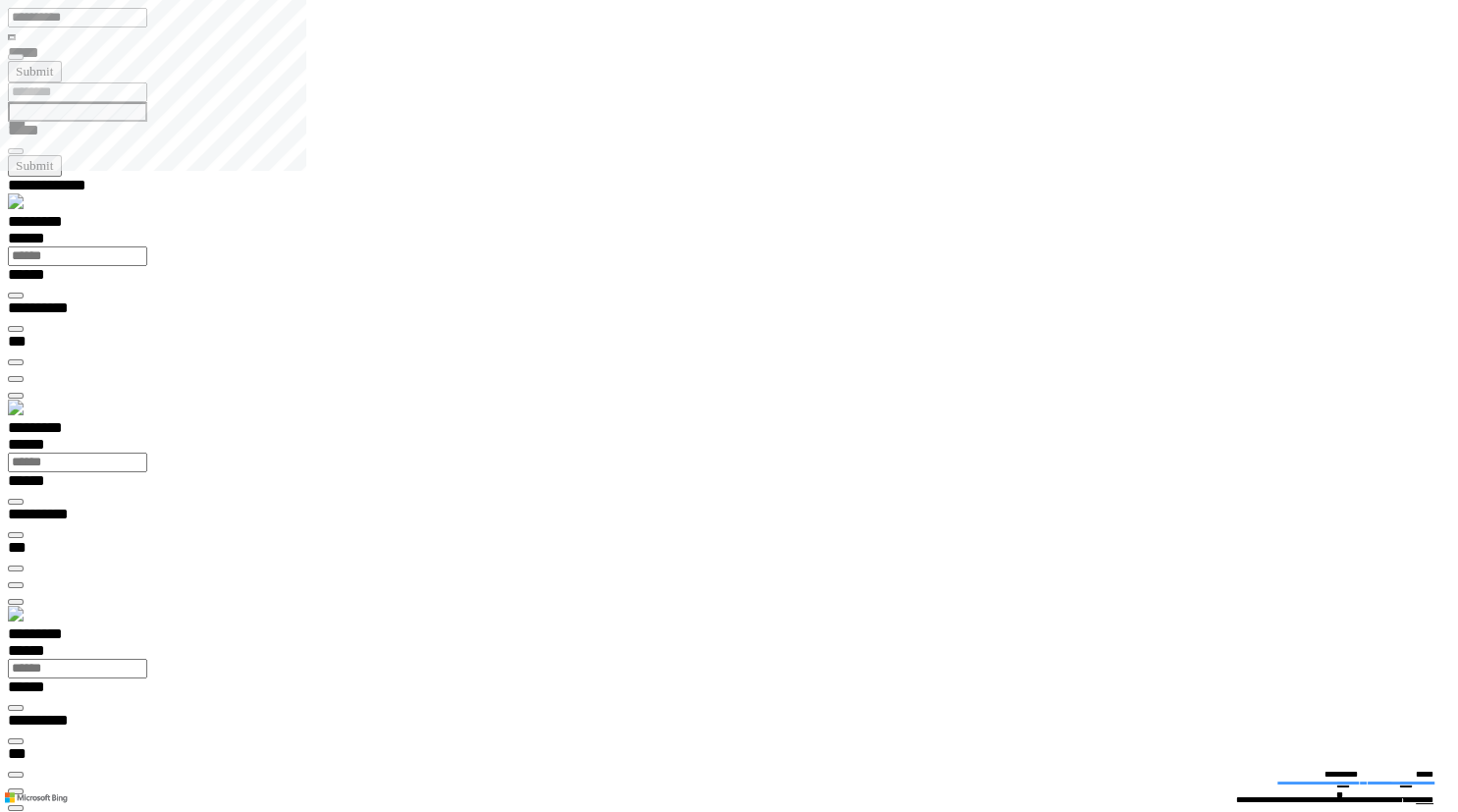 type on "**********" 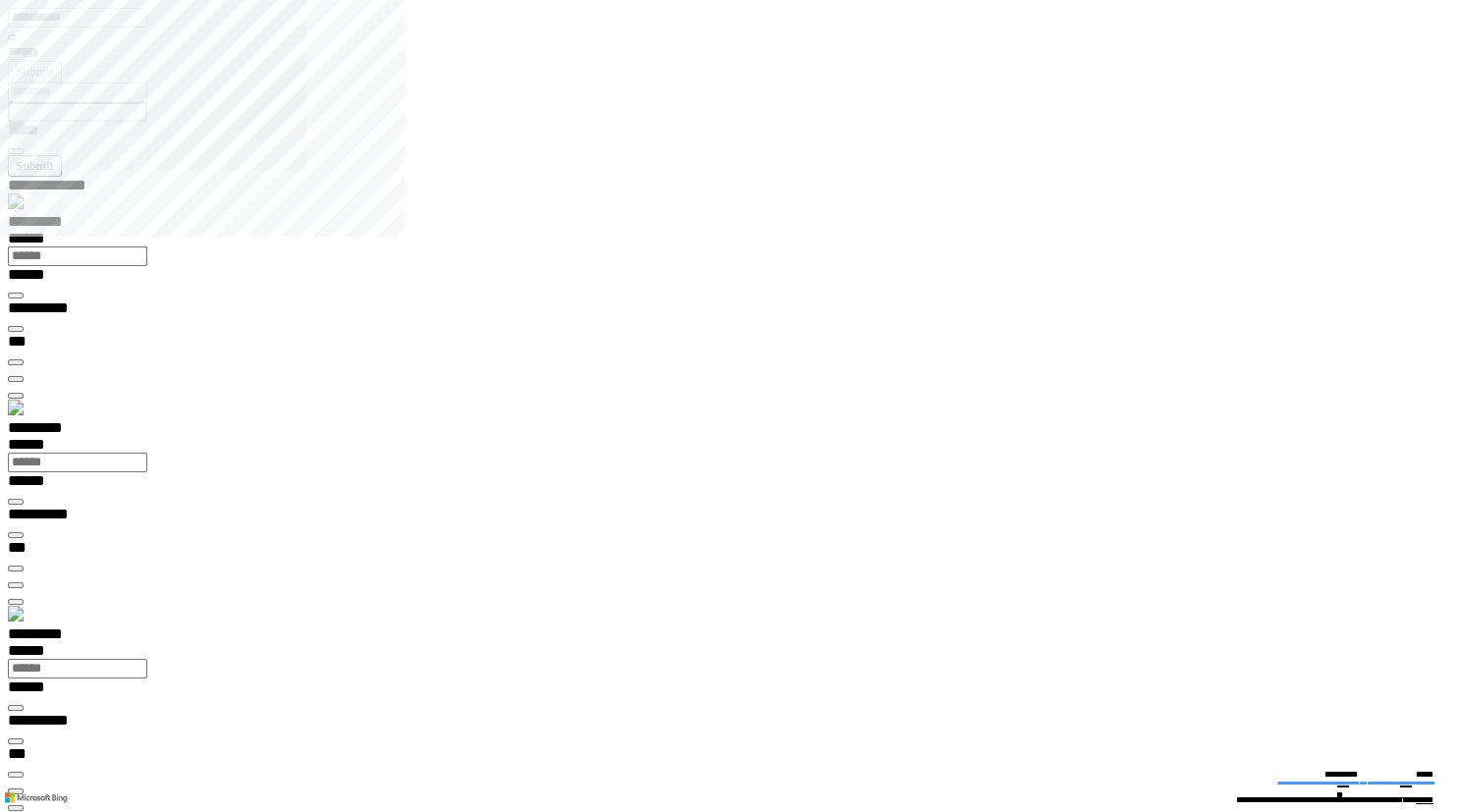 click on "**********" at bounding box center [38, 19970] 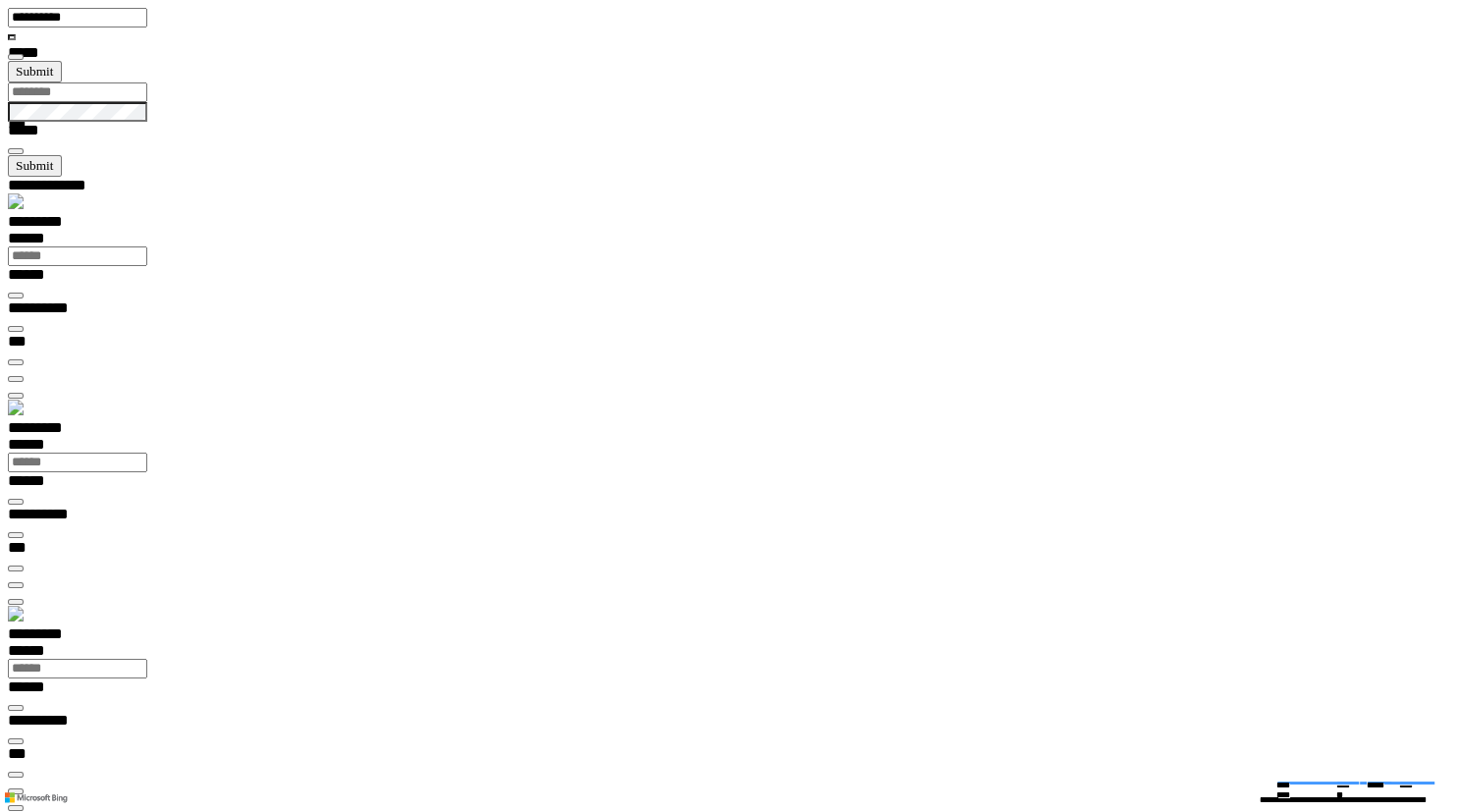 click at bounding box center [16, 15259] 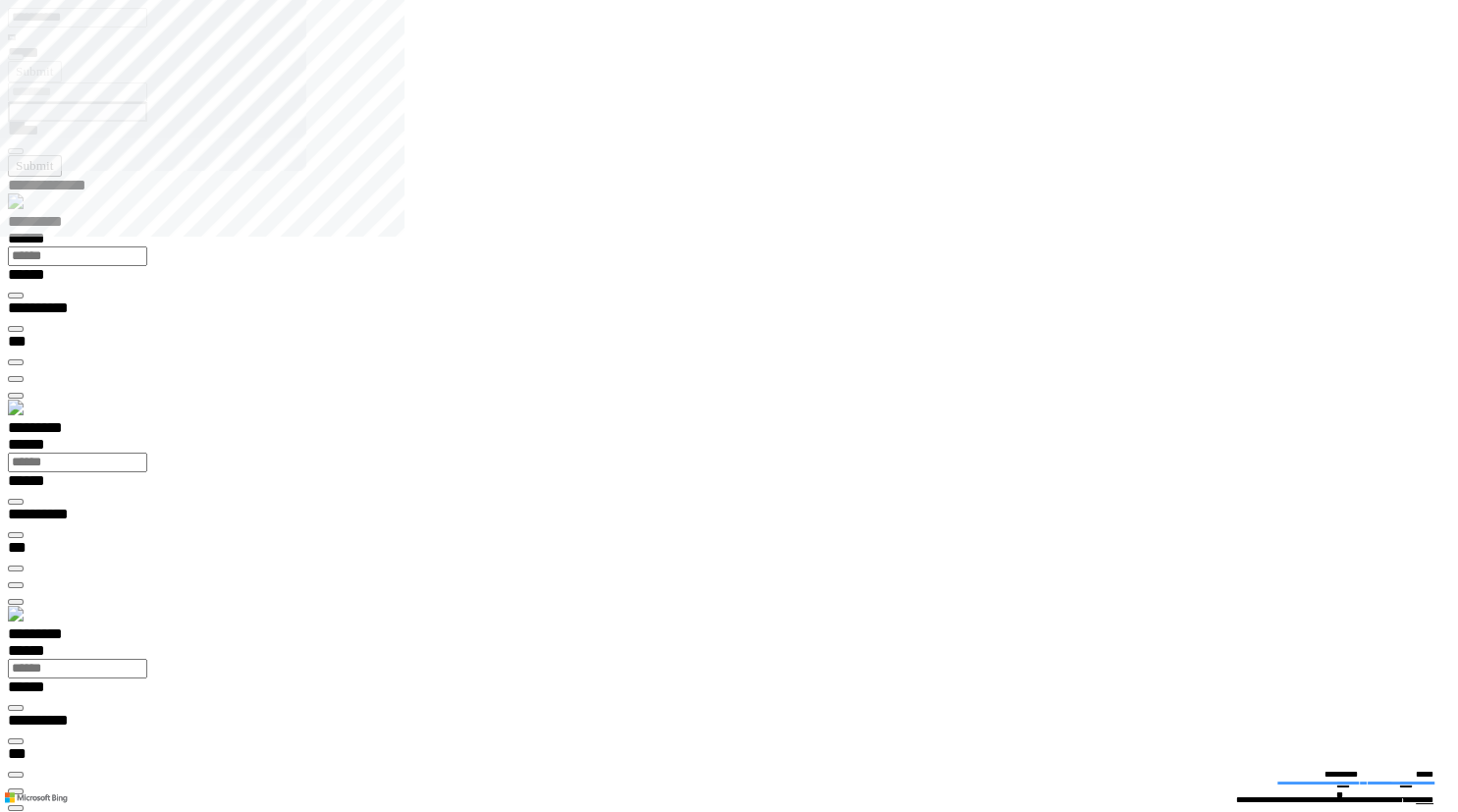 click on "**********" at bounding box center (38, 19970) 